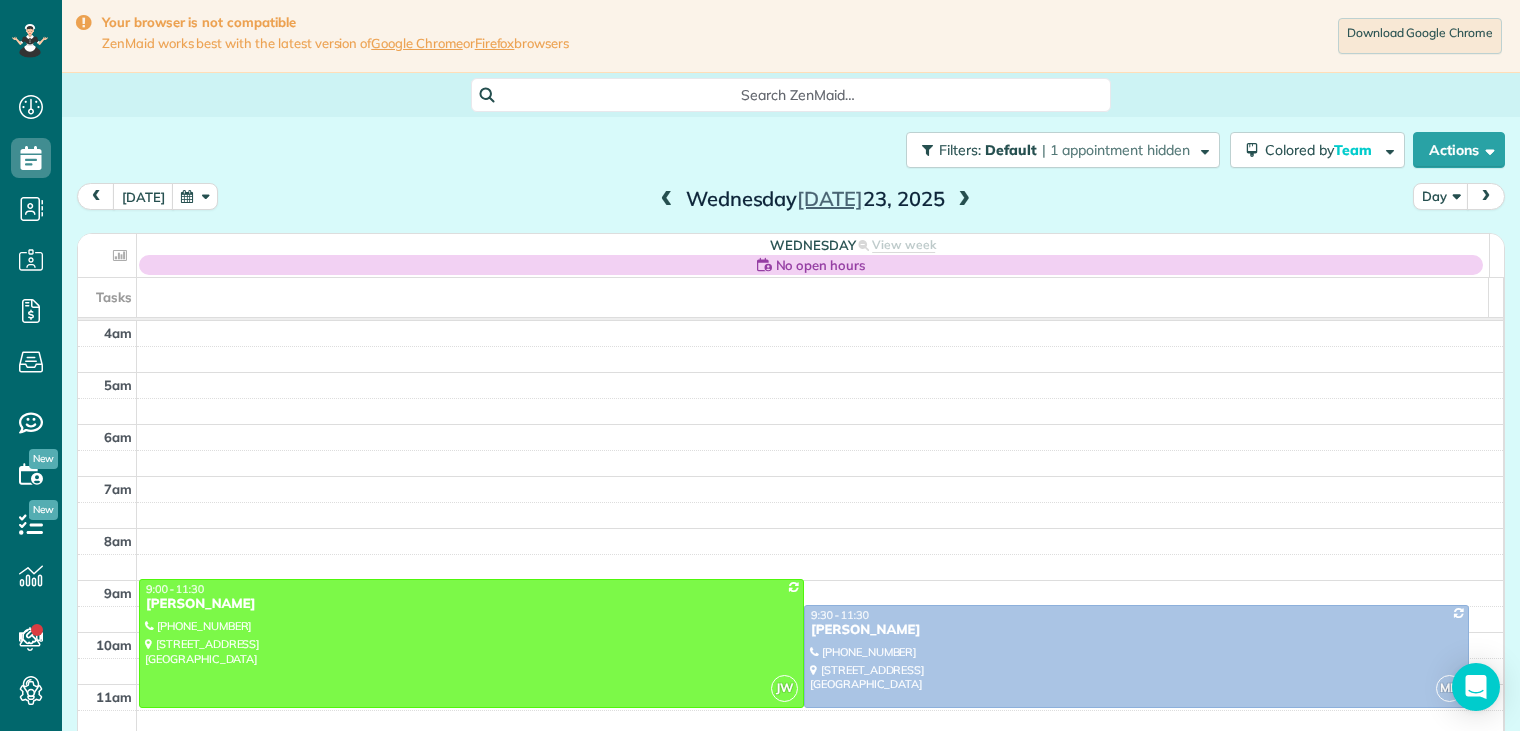 scroll, scrollTop: 0, scrollLeft: 0, axis: both 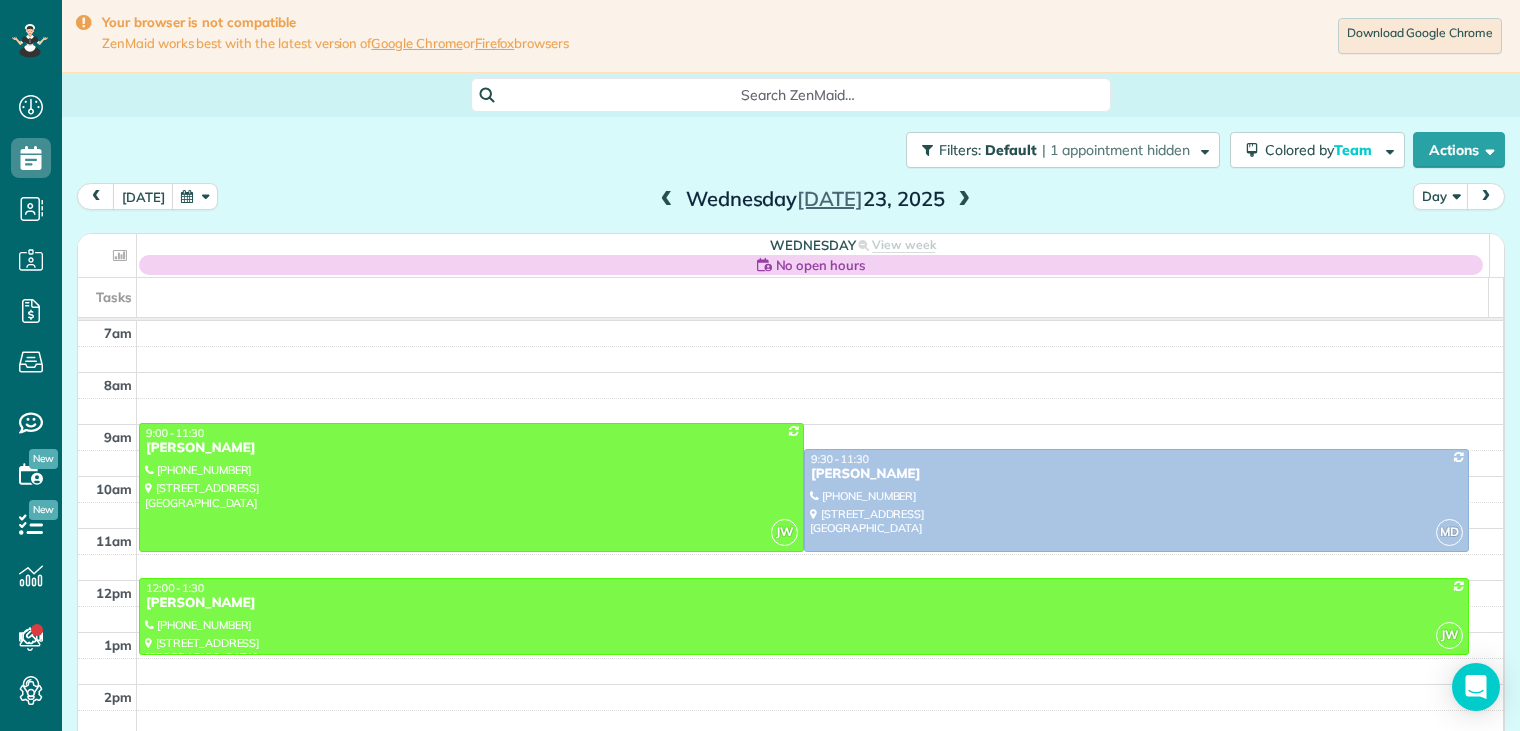 click at bounding box center [964, 200] 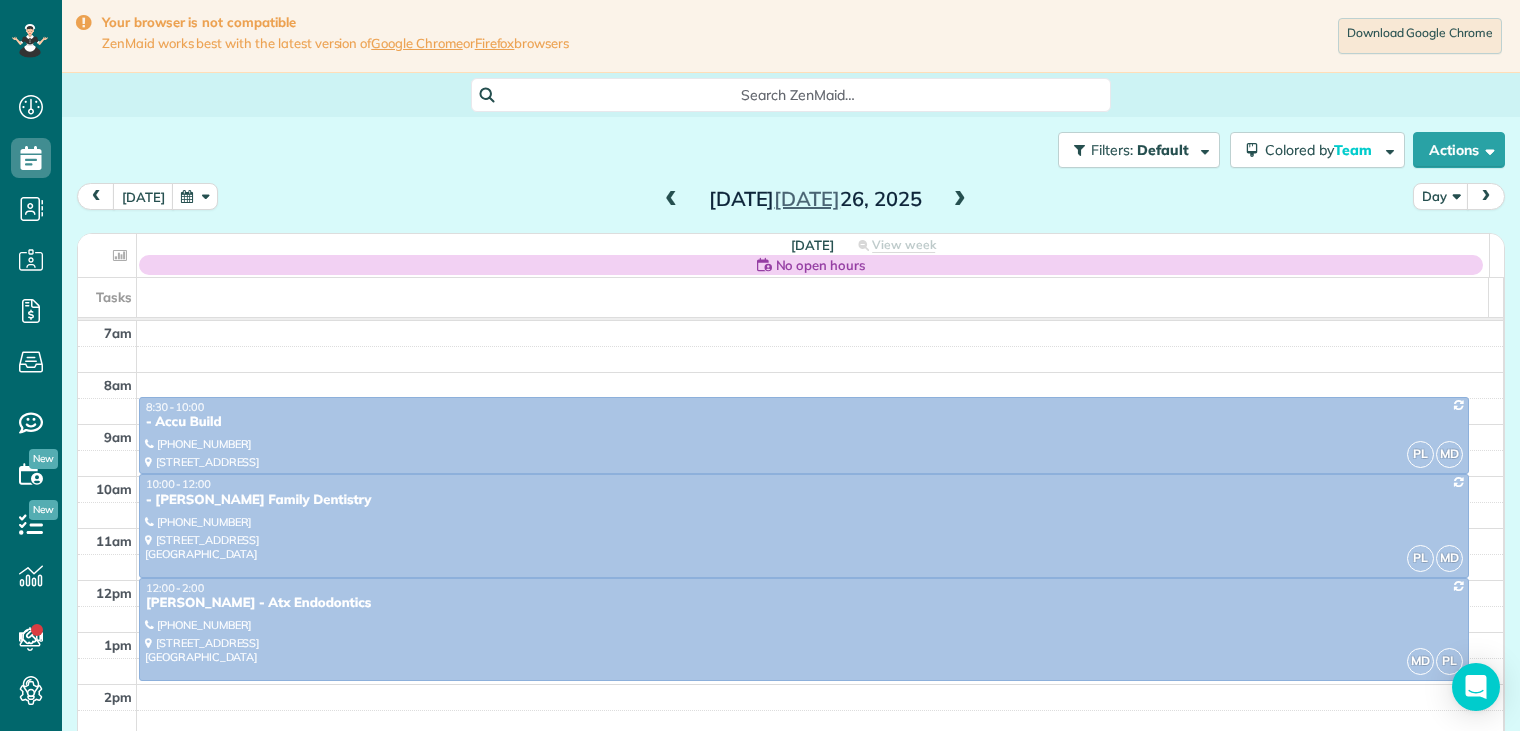 click at bounding box center [671, 200] 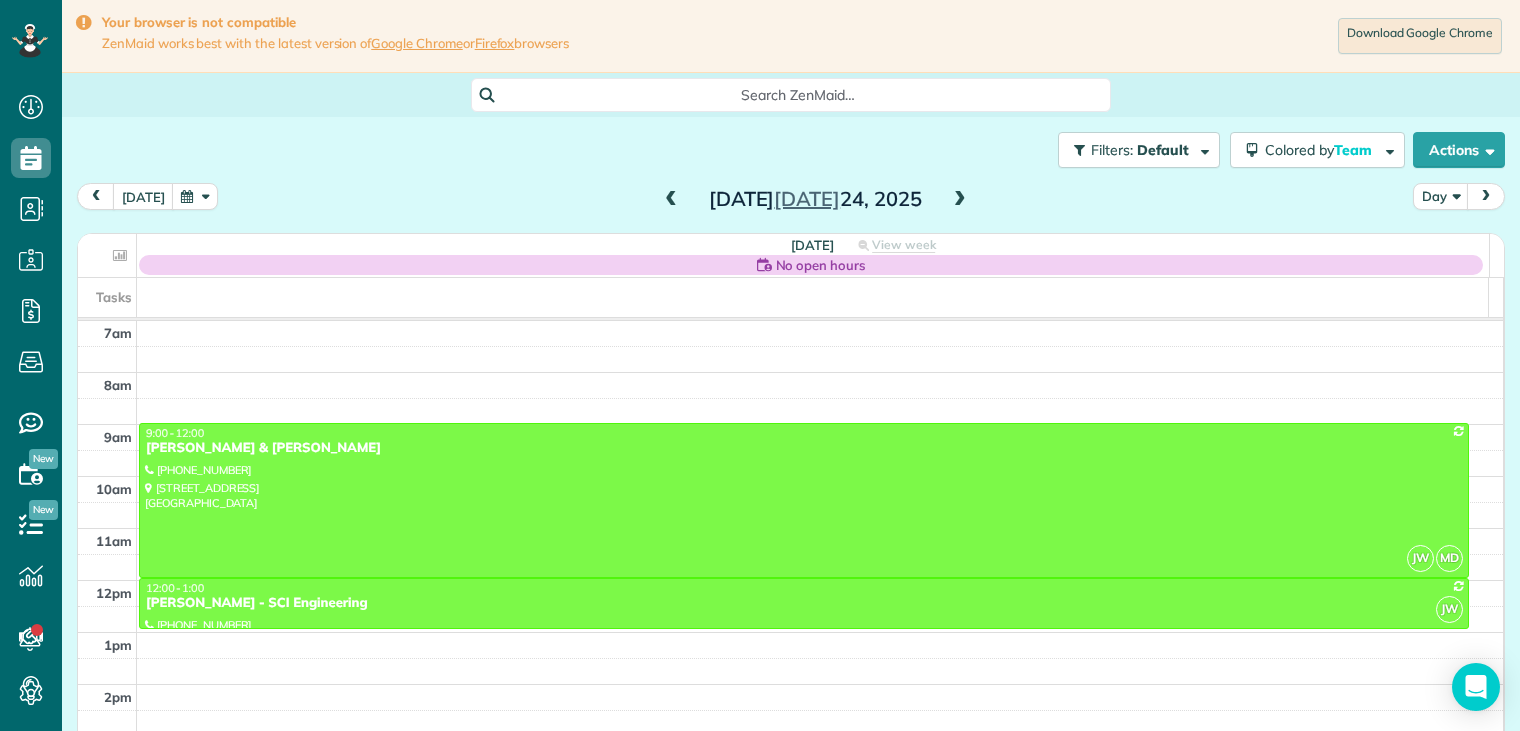 click at bounding box center [960, 200] 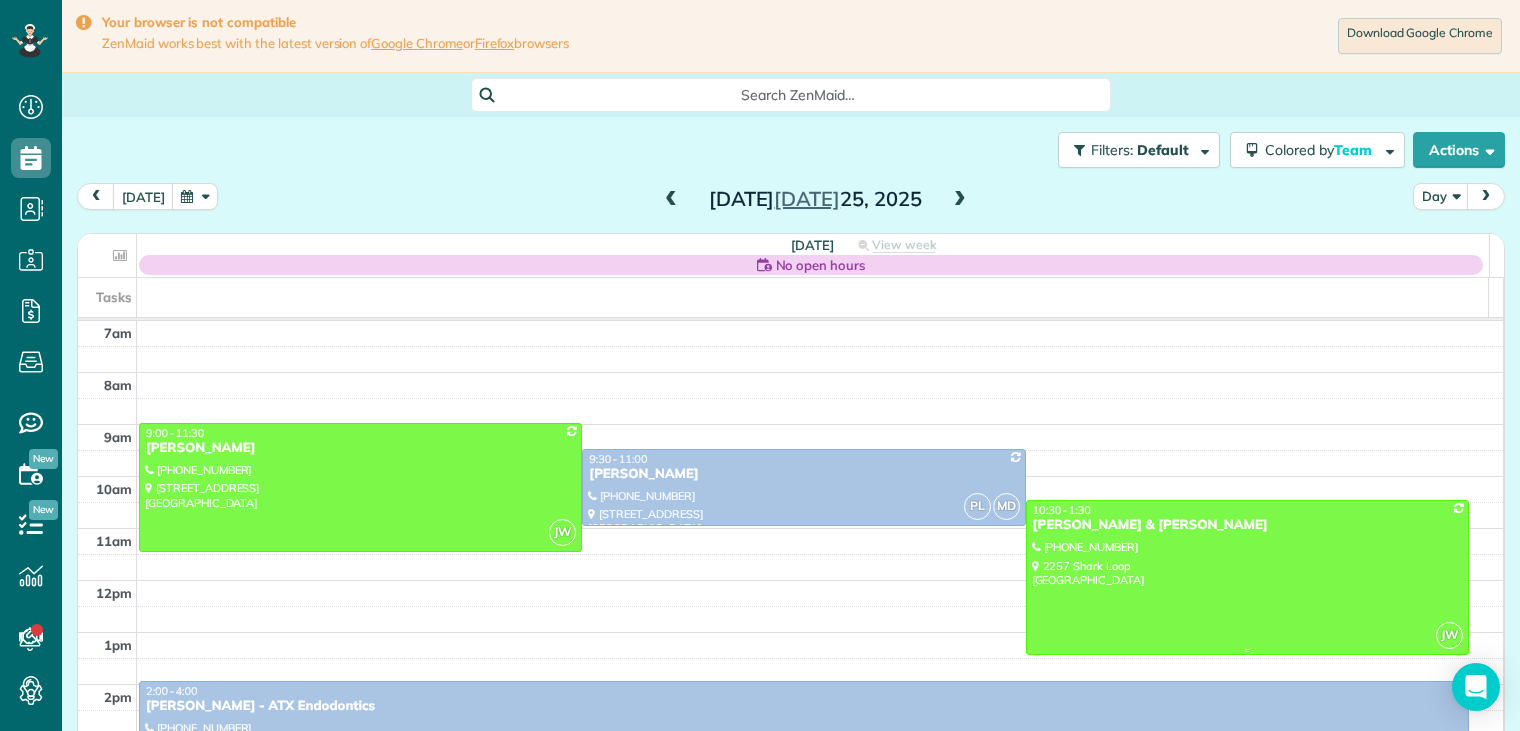 click at bounding box center [1247, 577] 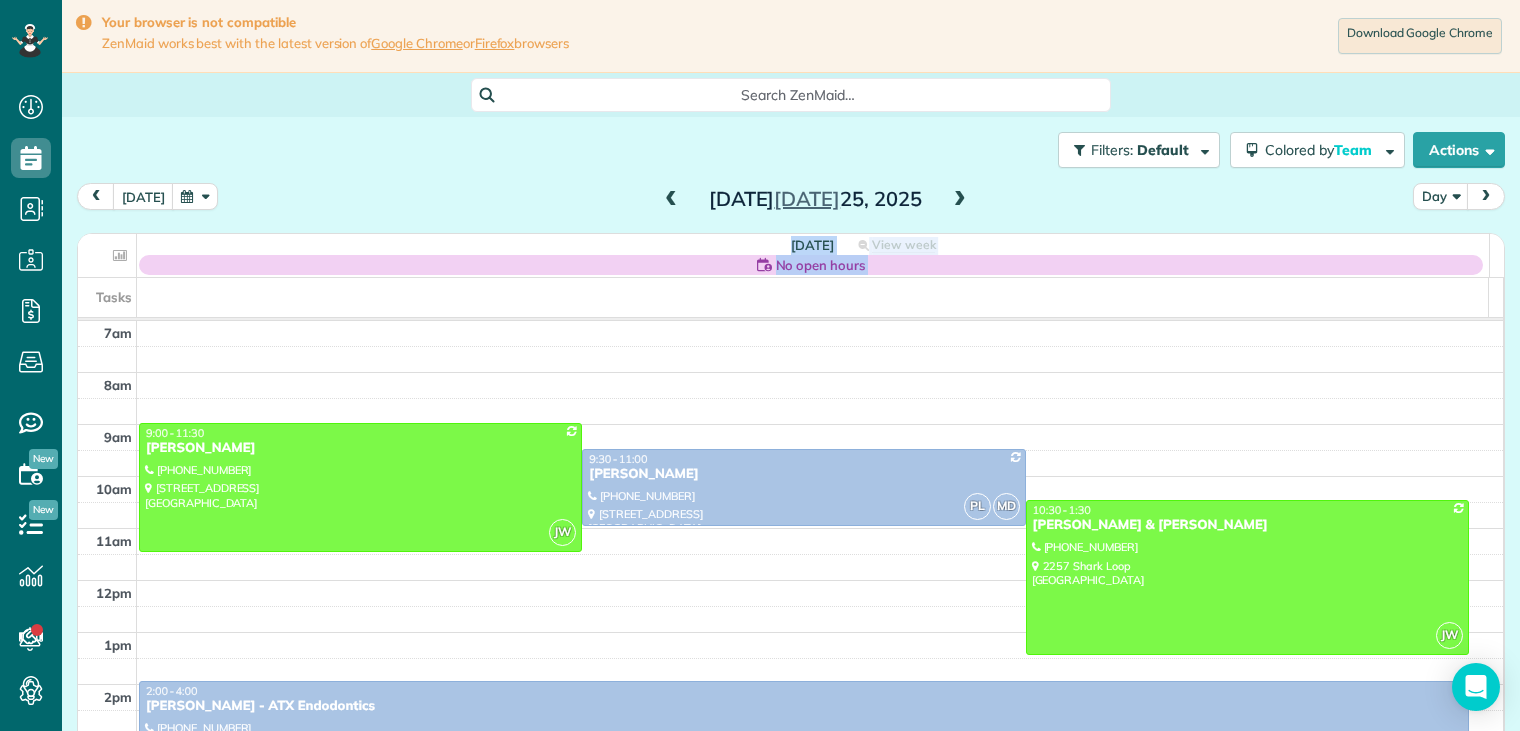 click at bounding box center [760, 365] 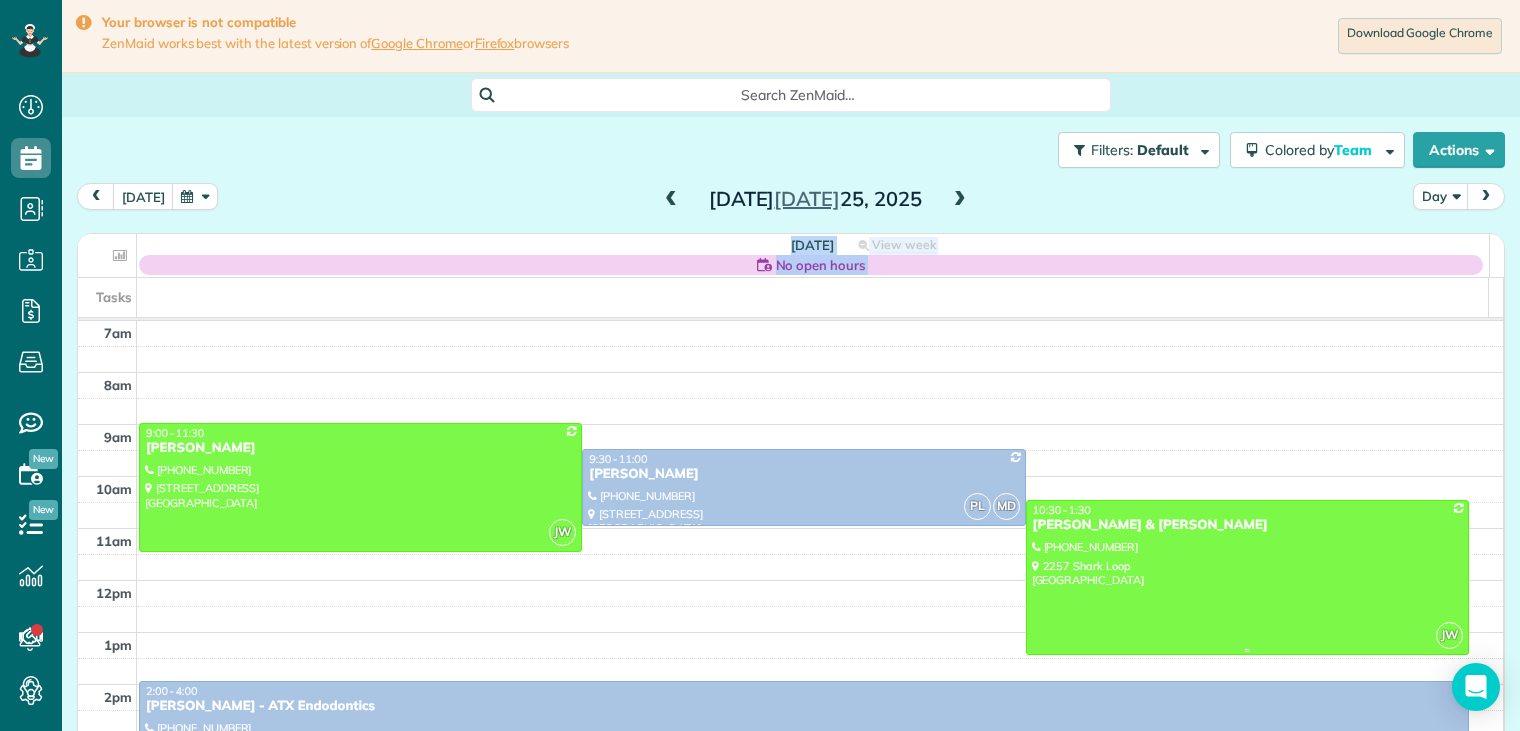click on "[PERSON_NAME] & [PERSON_NAME]" at bounding box center [1247, 525] 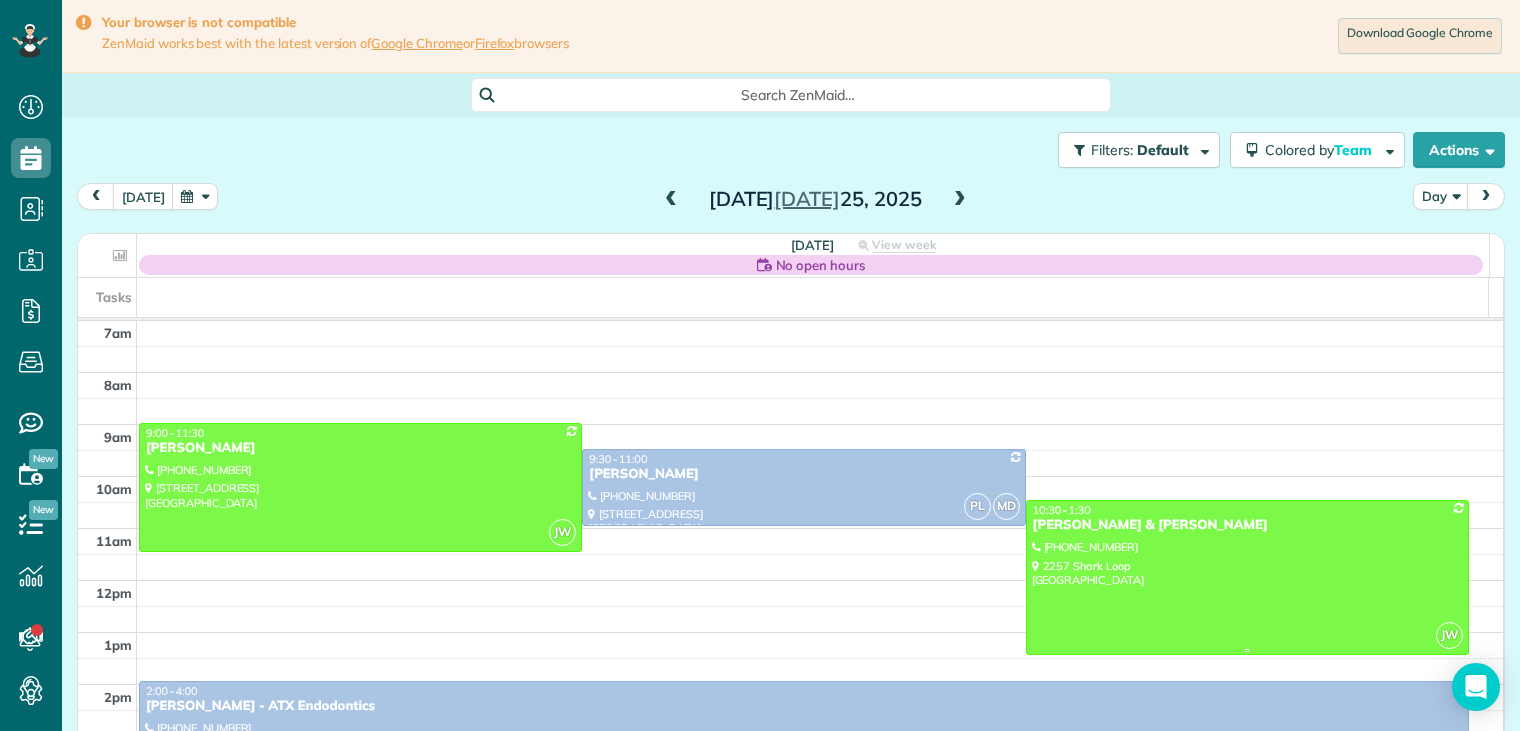 click on "[PERSON_NAME] & [PERSON_NAME]" at bounding box center [1247, 525] 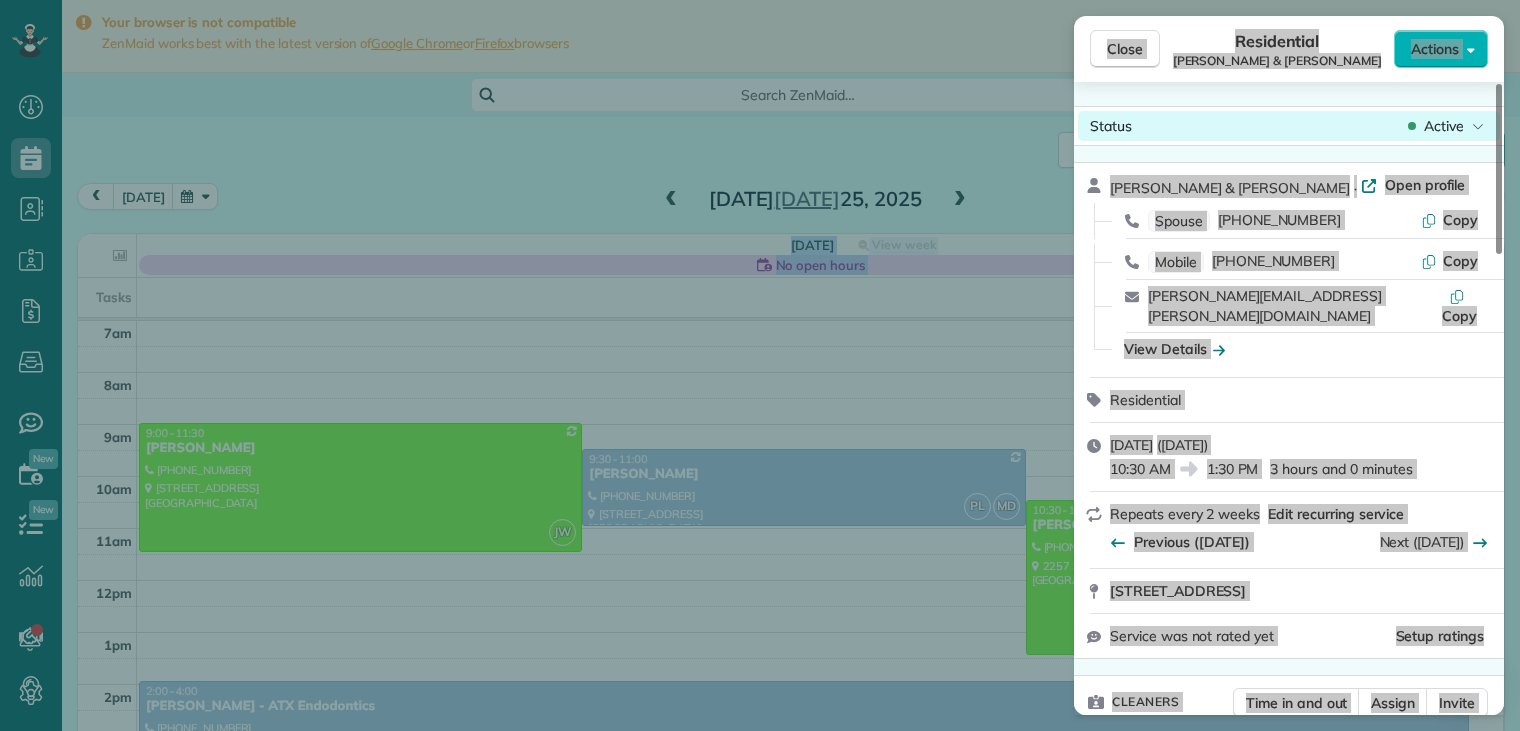 click on "Status Active" at bounding box center [1289, 126] 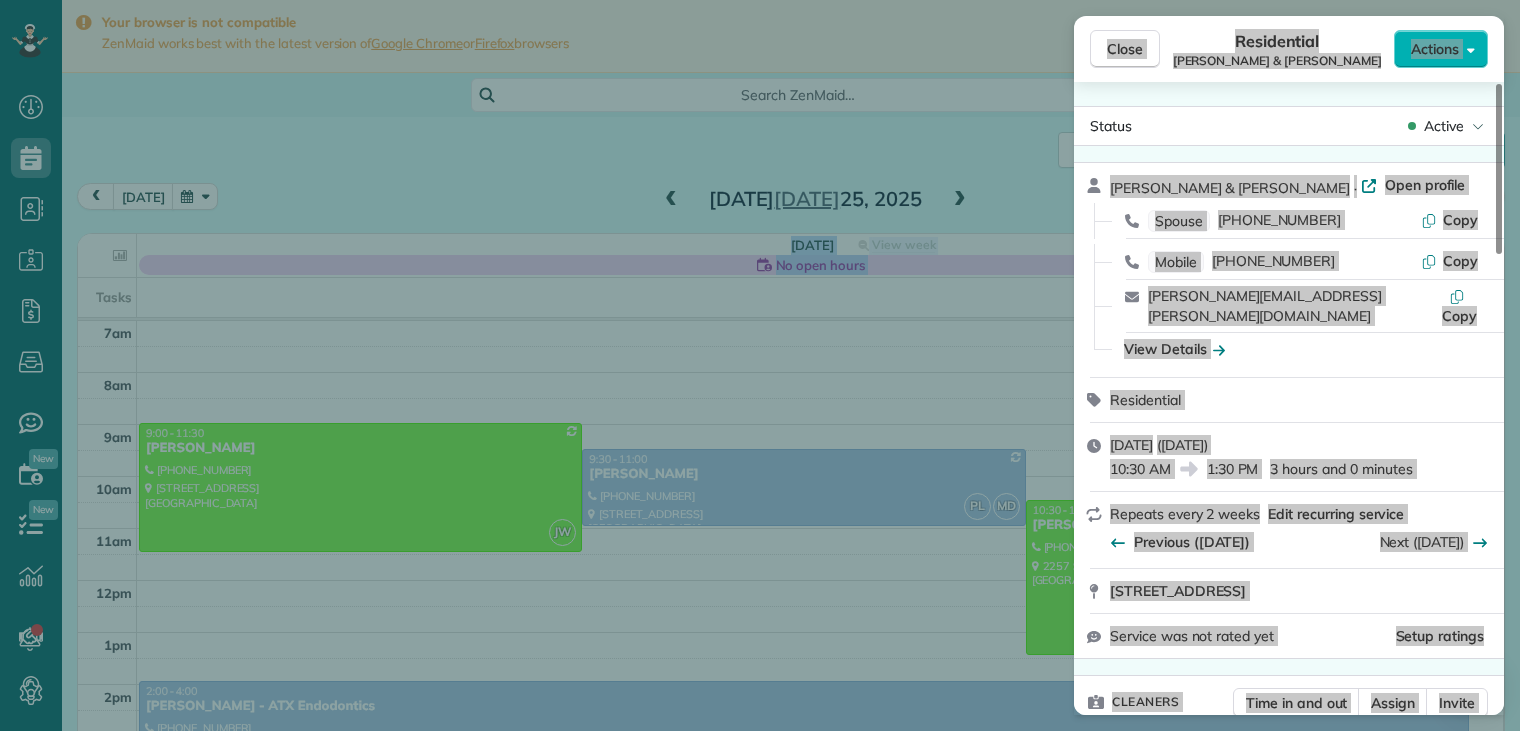 click on "[PERSON_NAME][EMAIL_ADDRESS][PERSON_NAME][DOMAIN_NAME]" at bounding box center (1294, 306) 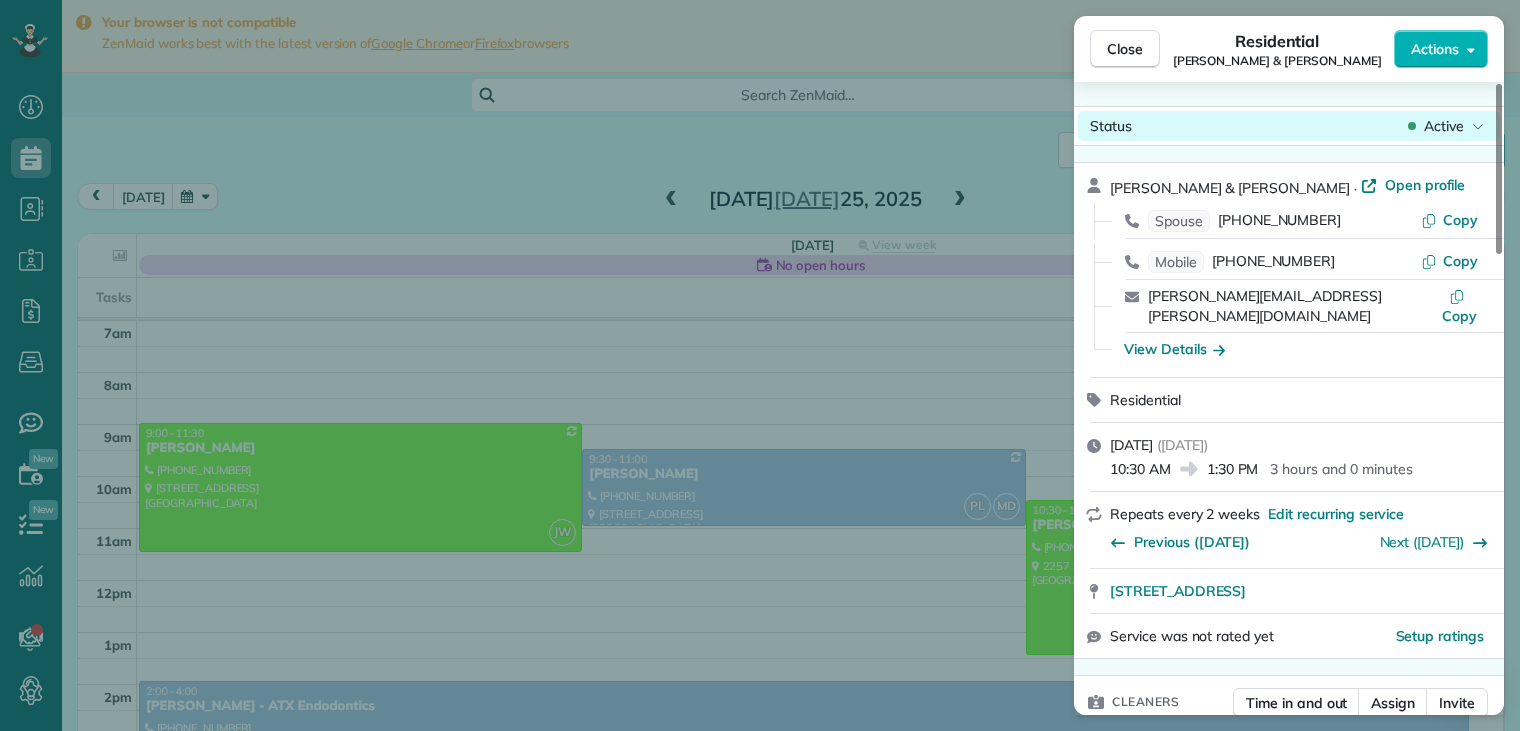 click on "Active" at bounding box center [1444, 126] 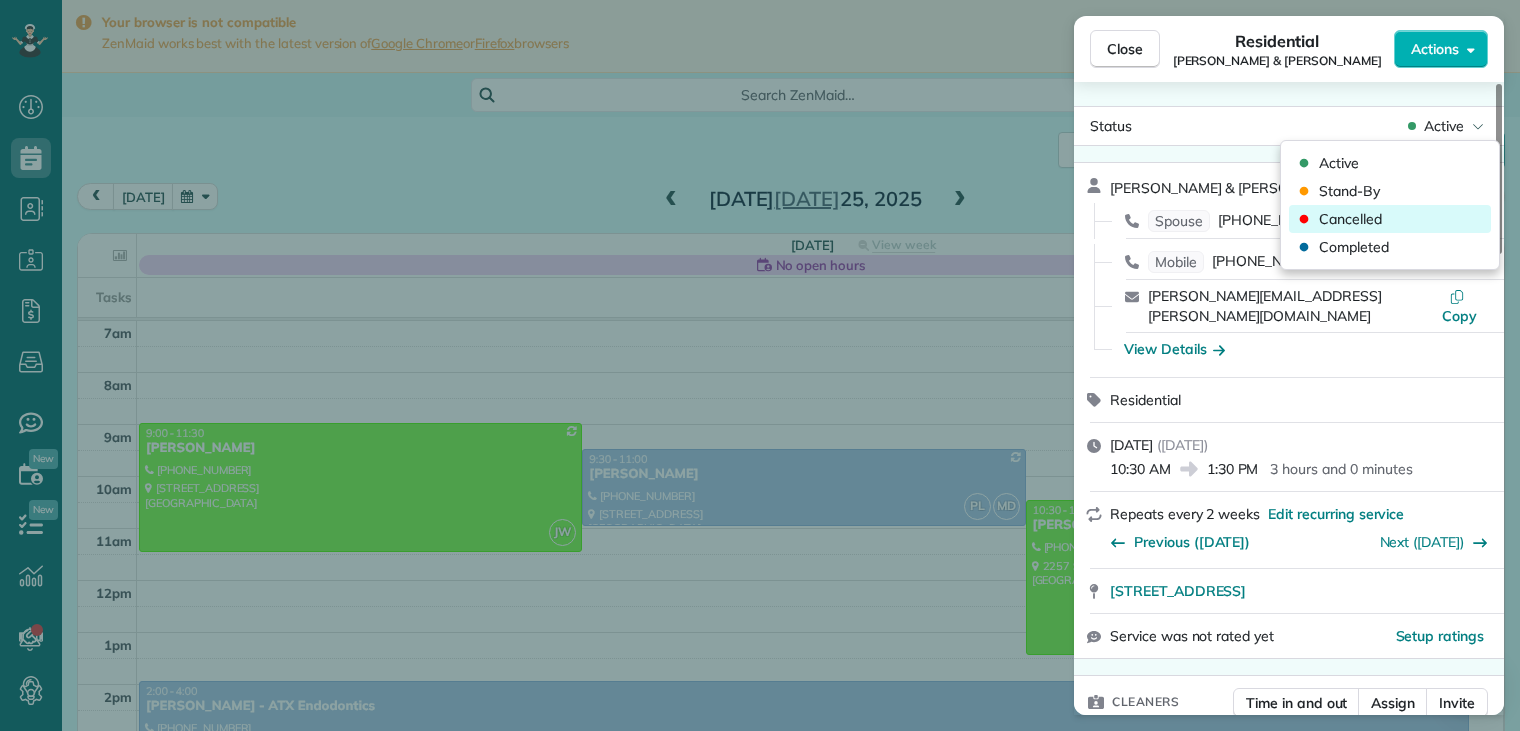 click on "Cancelled" at bounding box center [1350, 219] 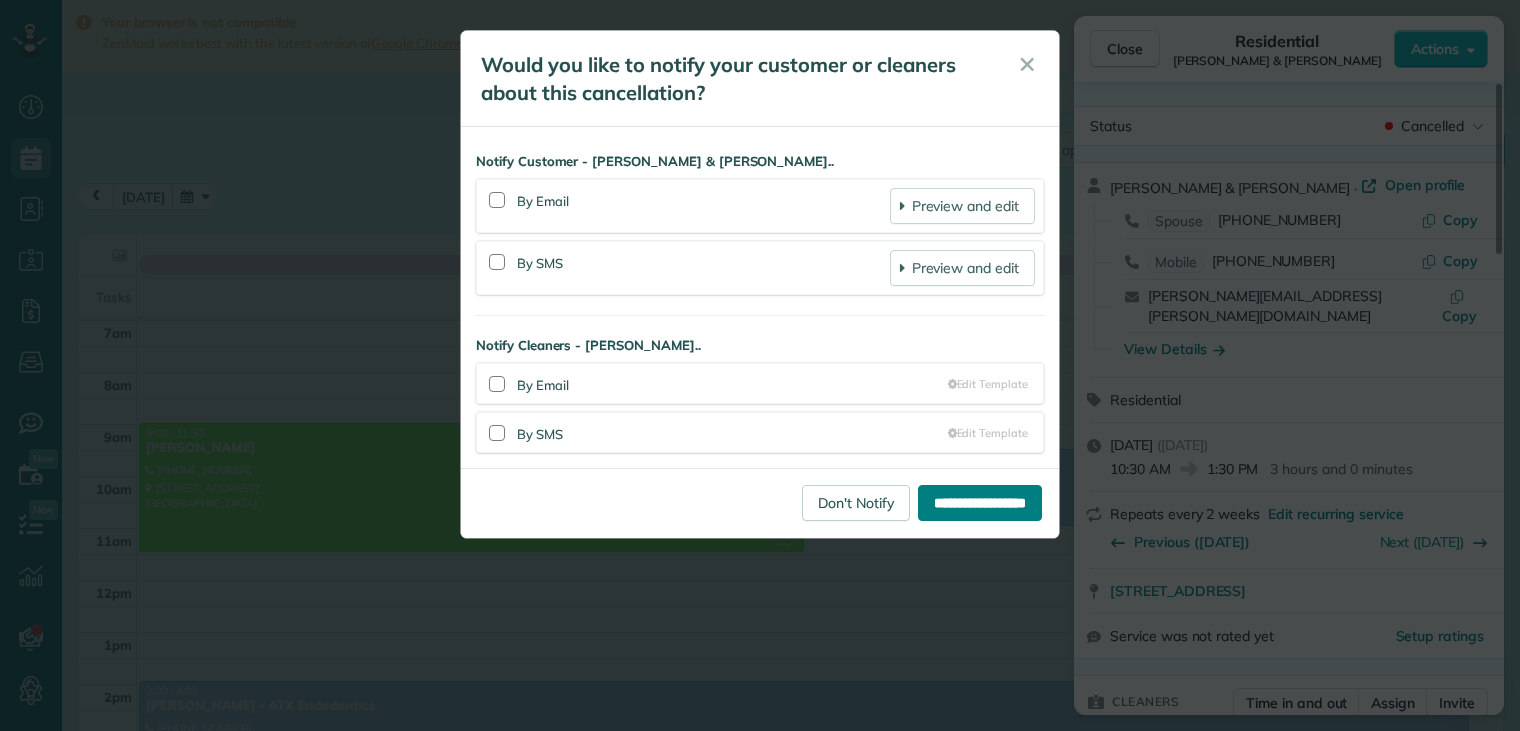 click on "**********" at bounding box center [980, 503] 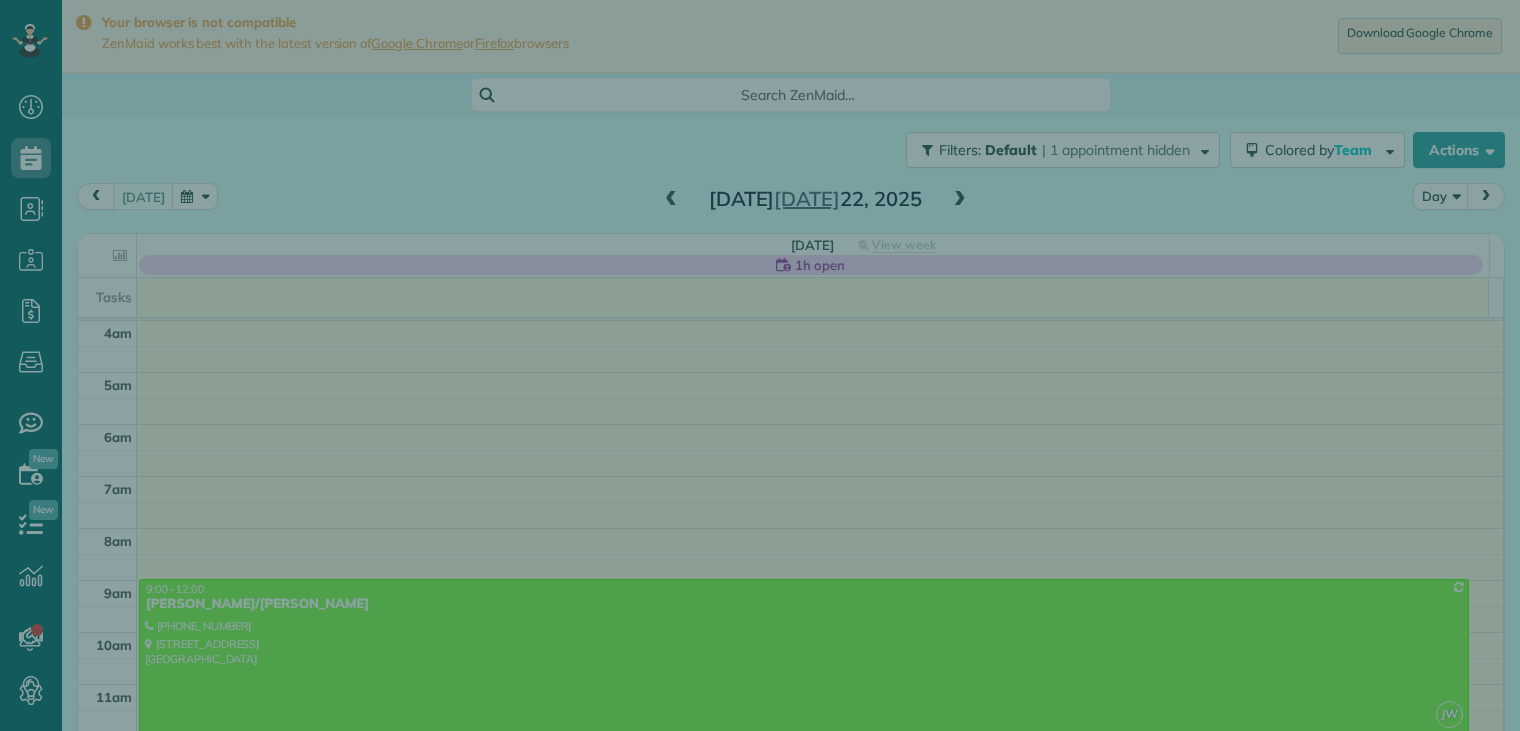 scroll, scrollTop: 0, scrollLeft: 0, axis: both 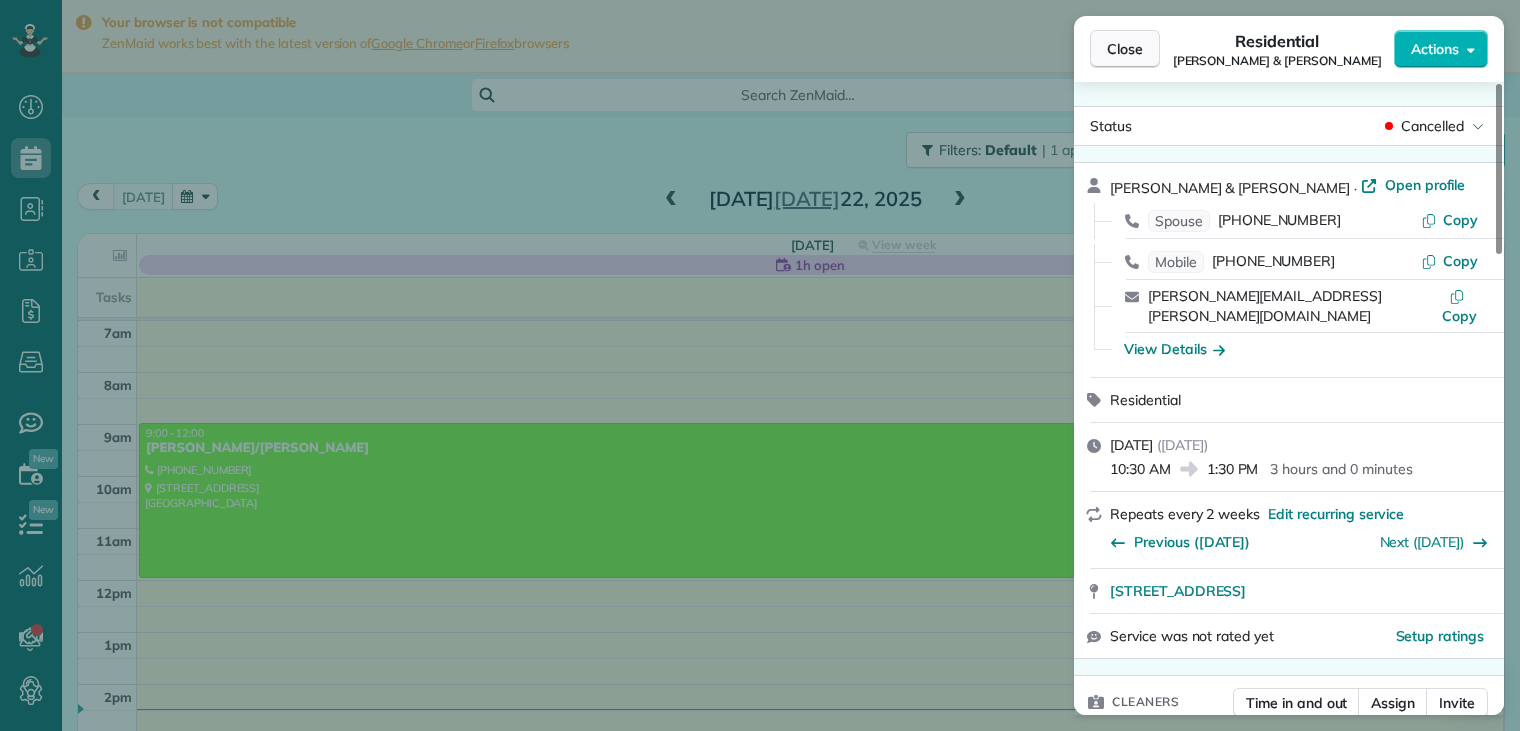 click on "Close" at bounding box center (1125, 49) 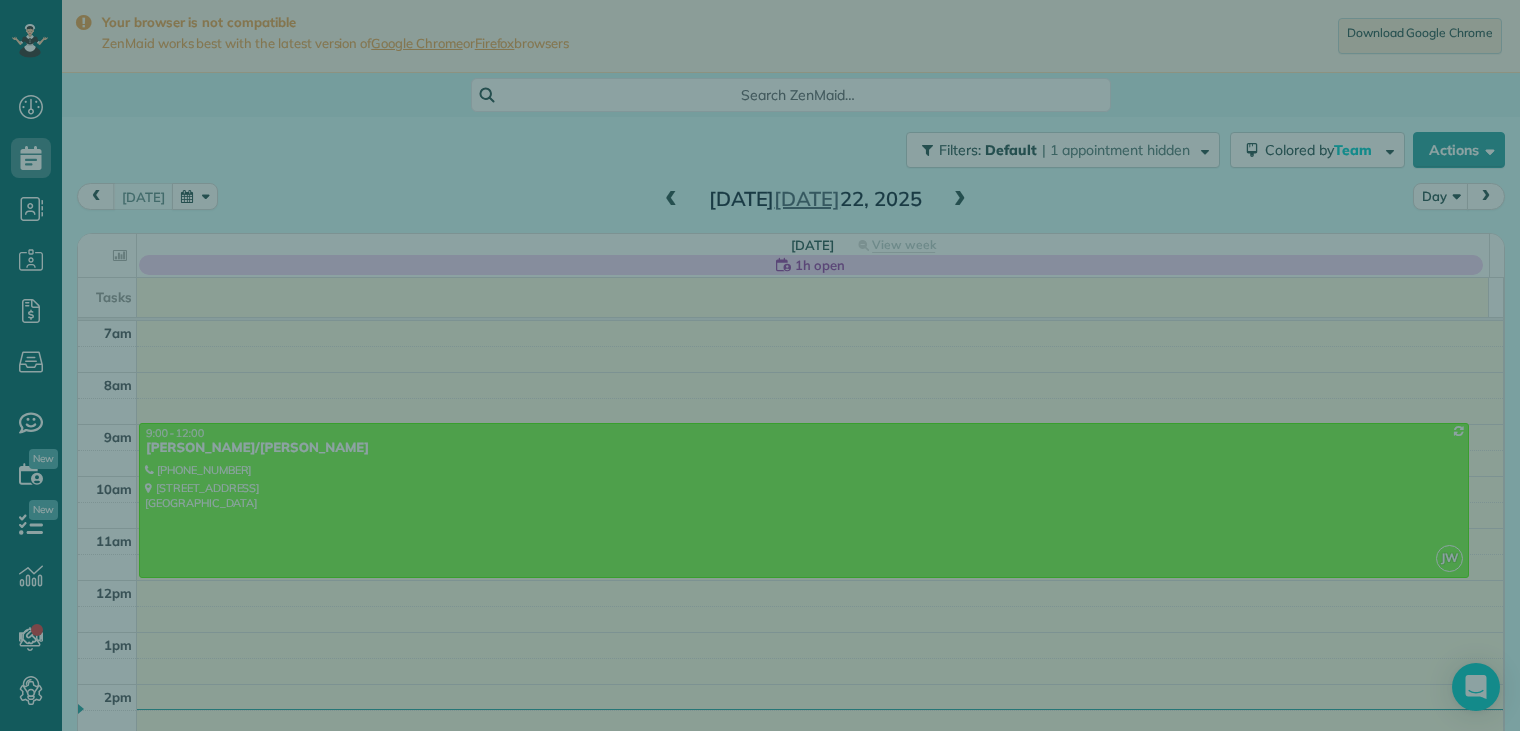 click on "Close" at bounding box center [1125, 49] 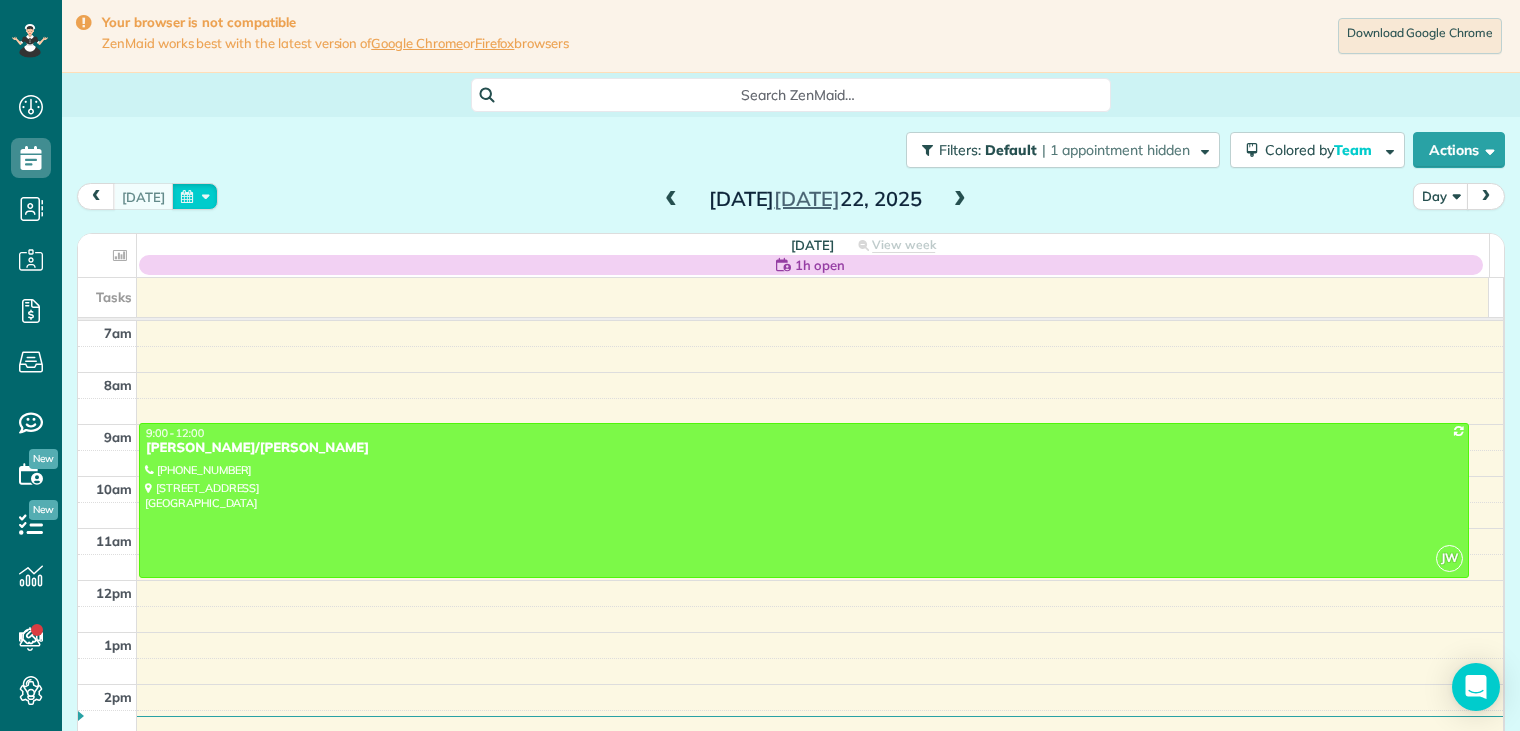click at bounding box center (195, 196) 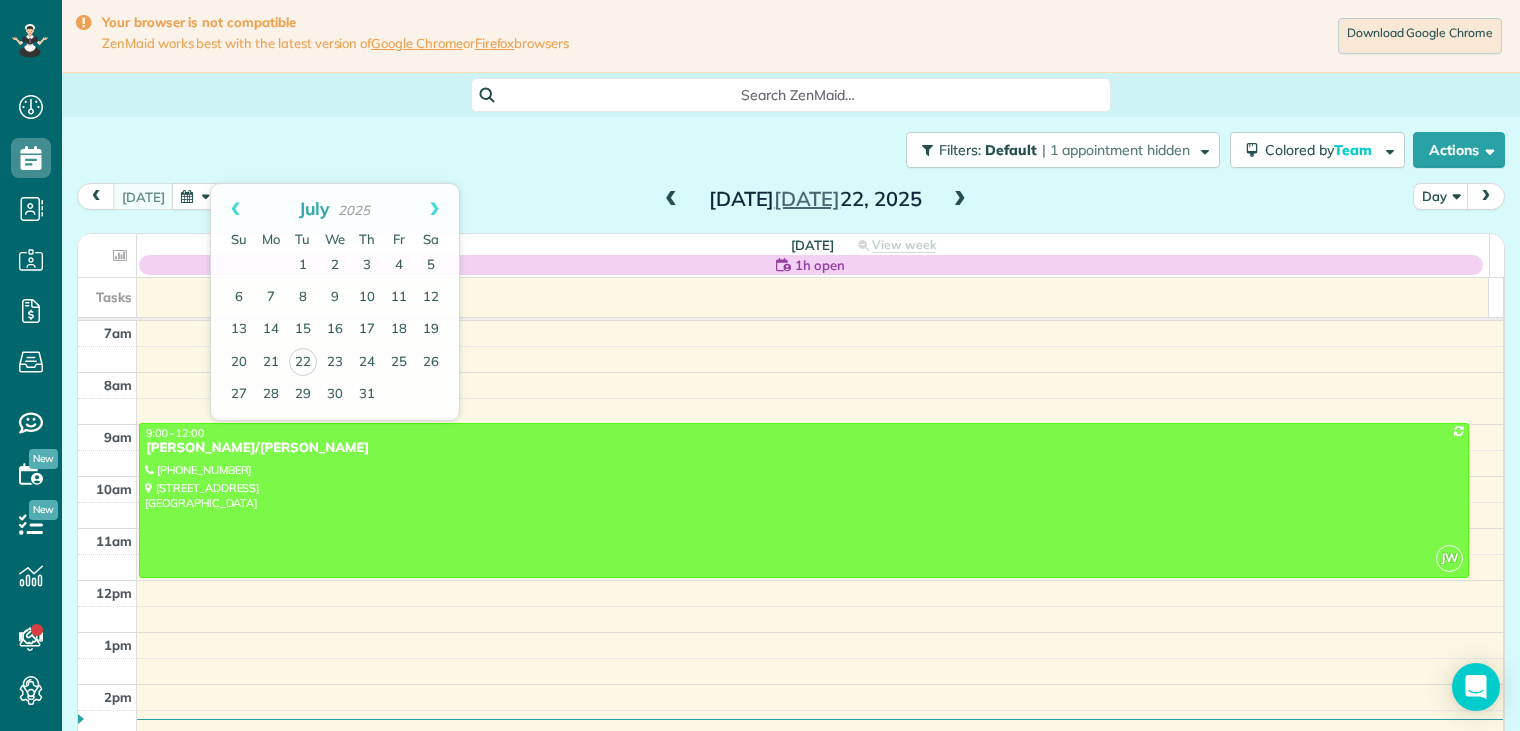 click on "Filters:   Default
|  1 appointment hidden
Colored by  Team
Color by Cleaner
Color by Team
Color by Status
Color by Recurrence
Color by Paid/Unpaid
Filters  Default
Schedule Changes
Actions
Create Appointment
Create Task
Clock In/Out
Send Work Orders
Print Route Sheets
[DATE] Emails/Texts
View Metrics" at bounding box center [791, 150] 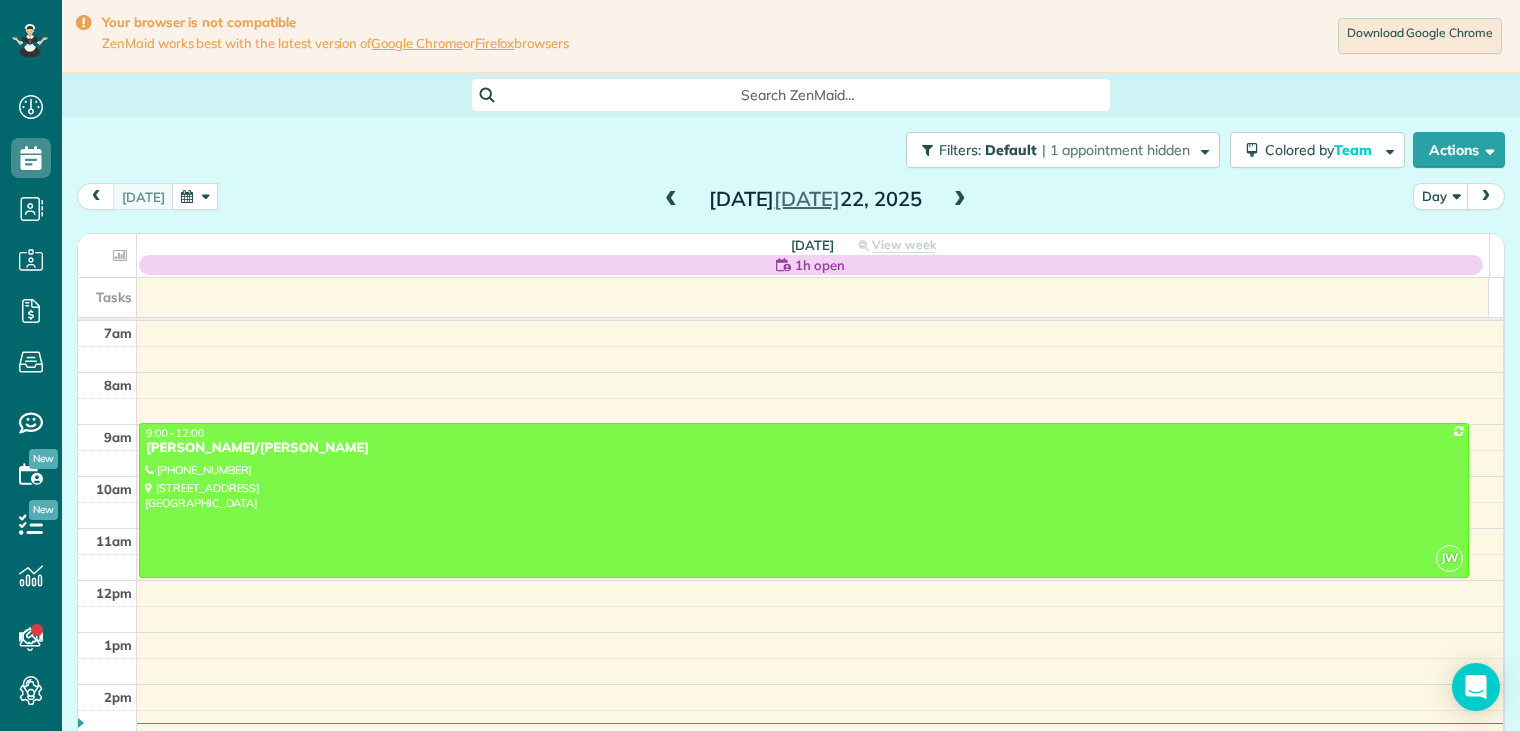 click at bounding box center [960, 200] 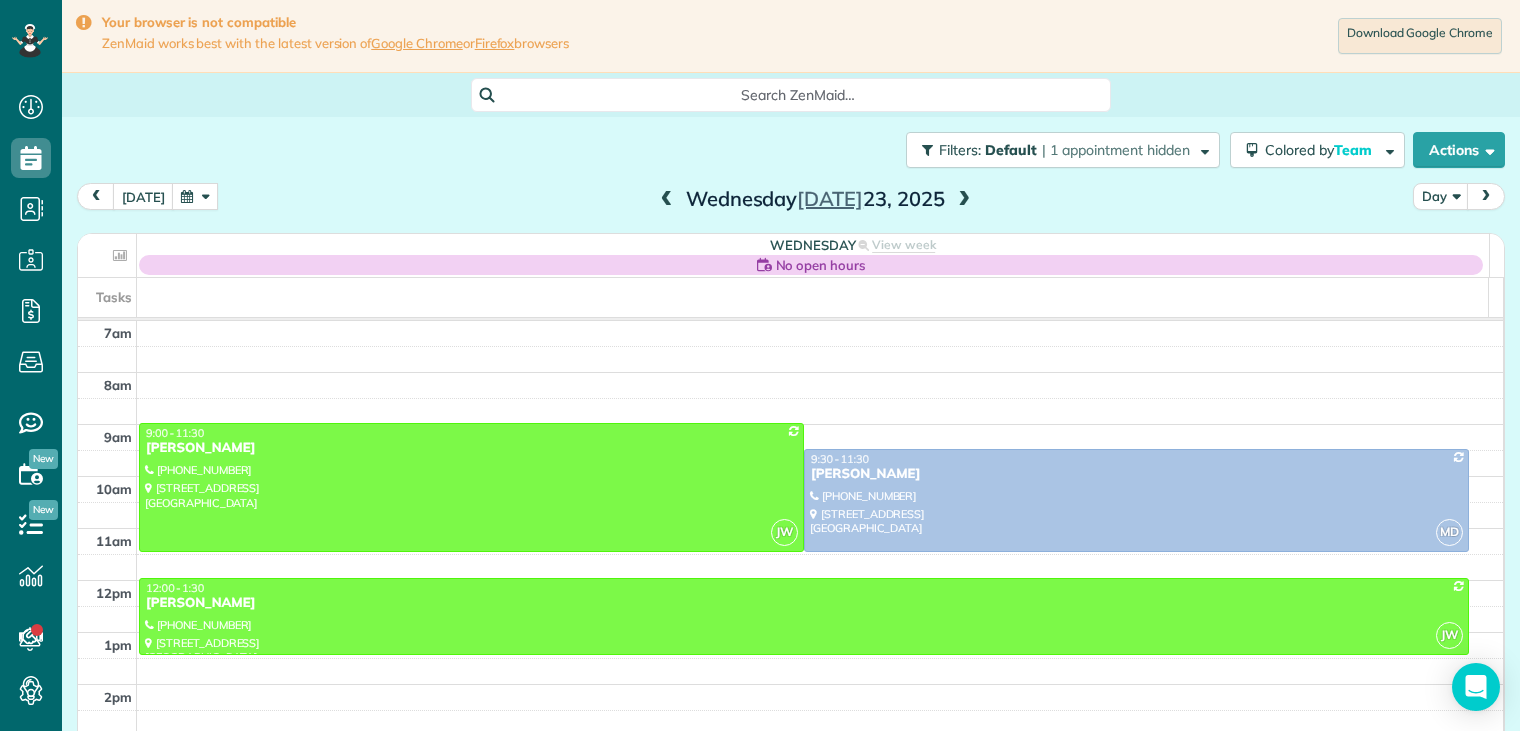 click at bounding box center (964, 200) 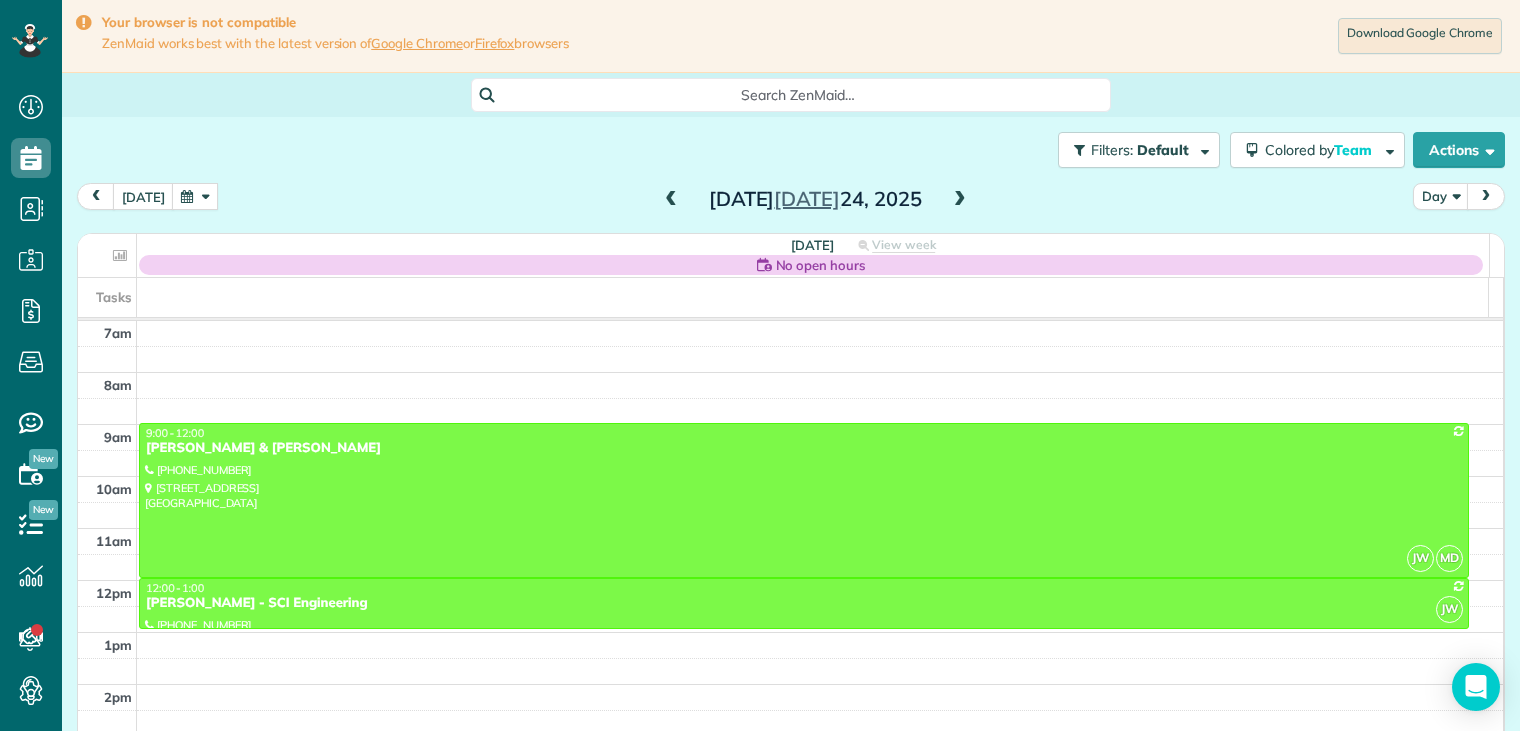 click at bounding box center [960, 200] 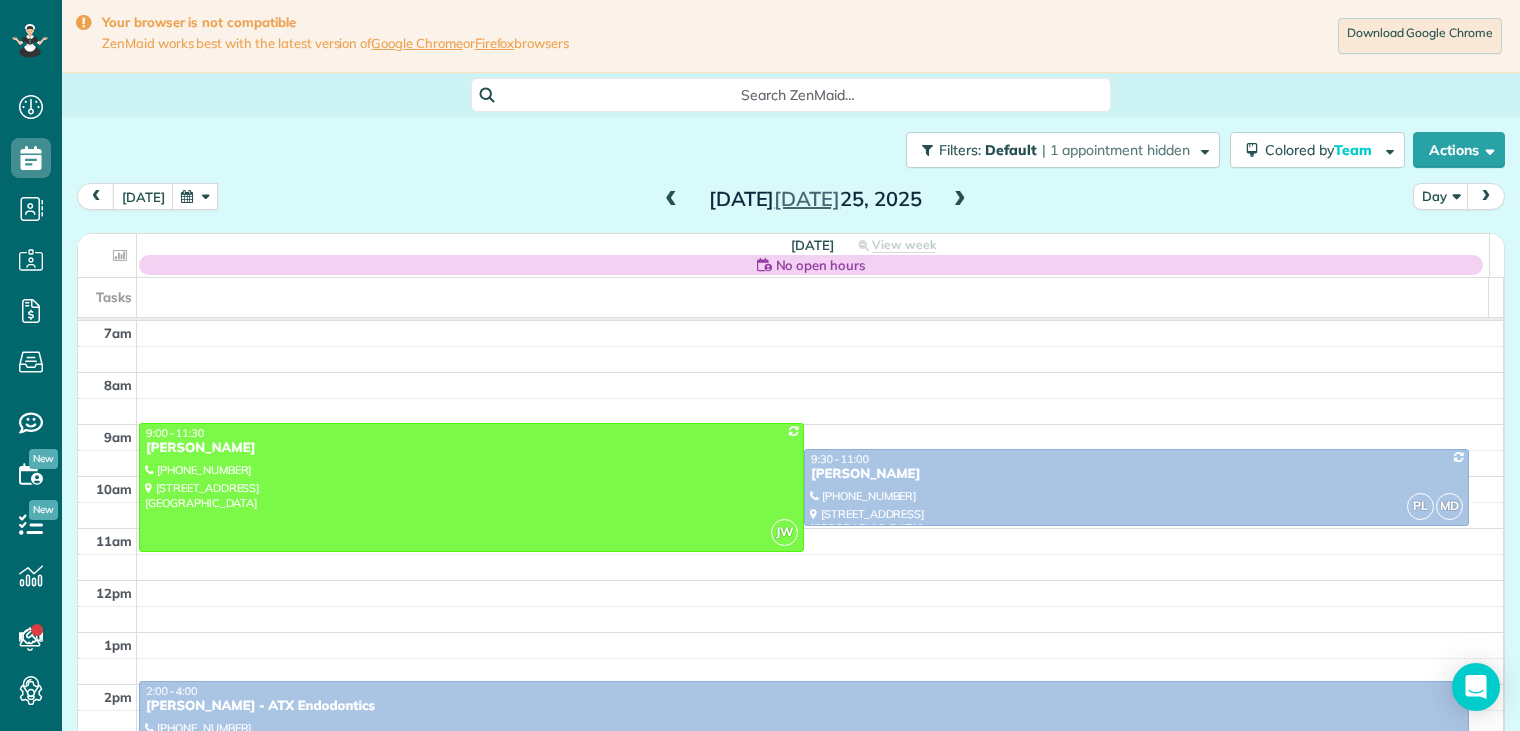 click at bounding box center [960, 200] 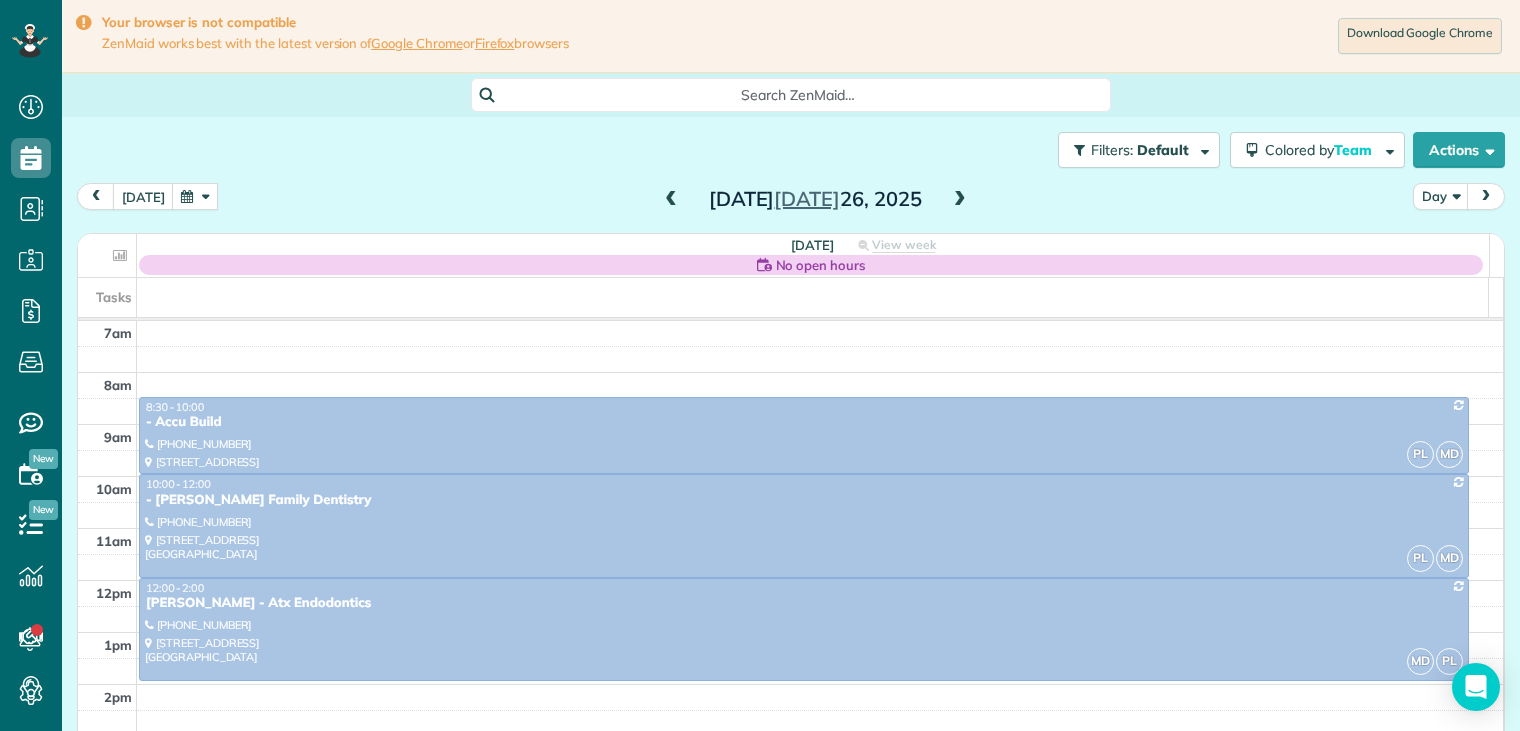 click at bounding box center [960, 200] 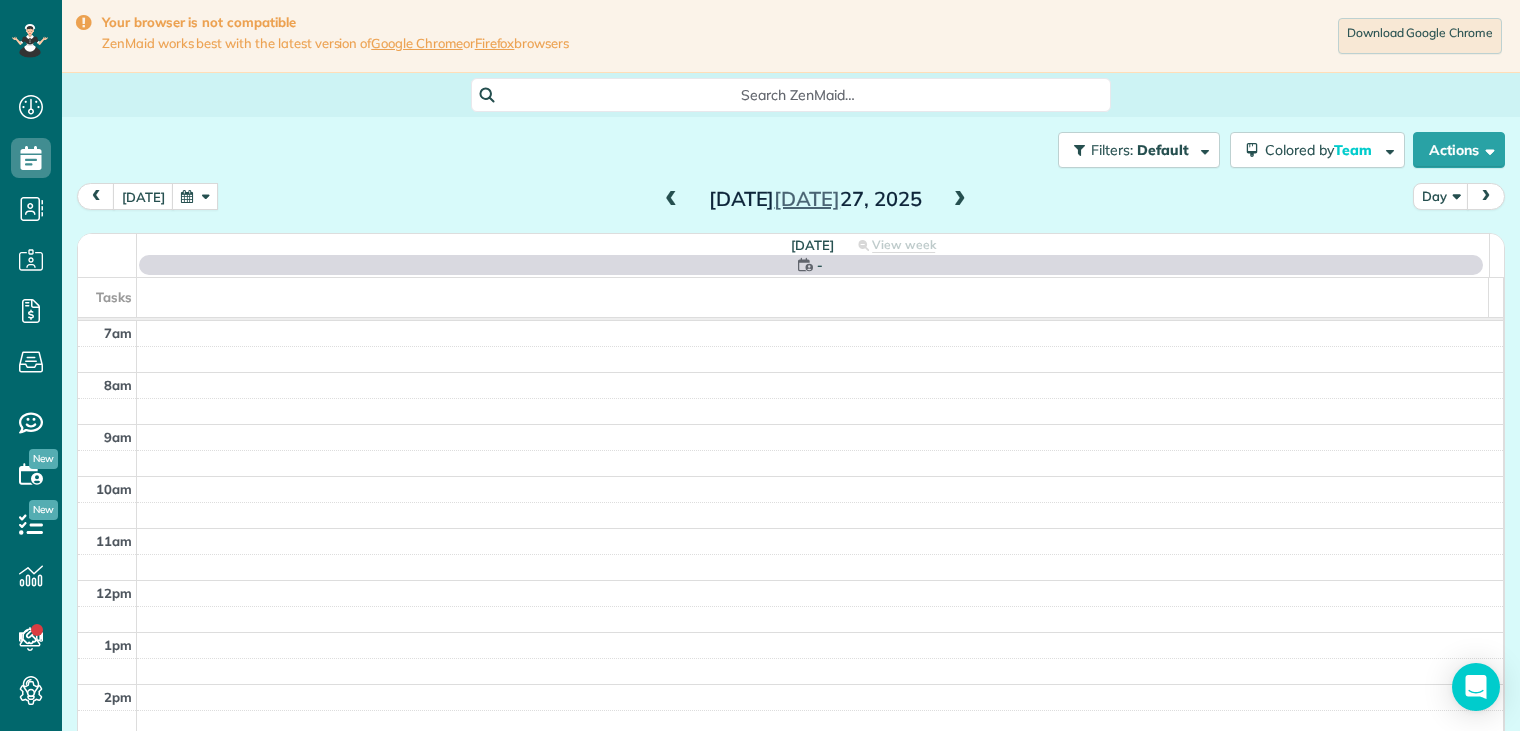 click at bounding box center (960, 200) 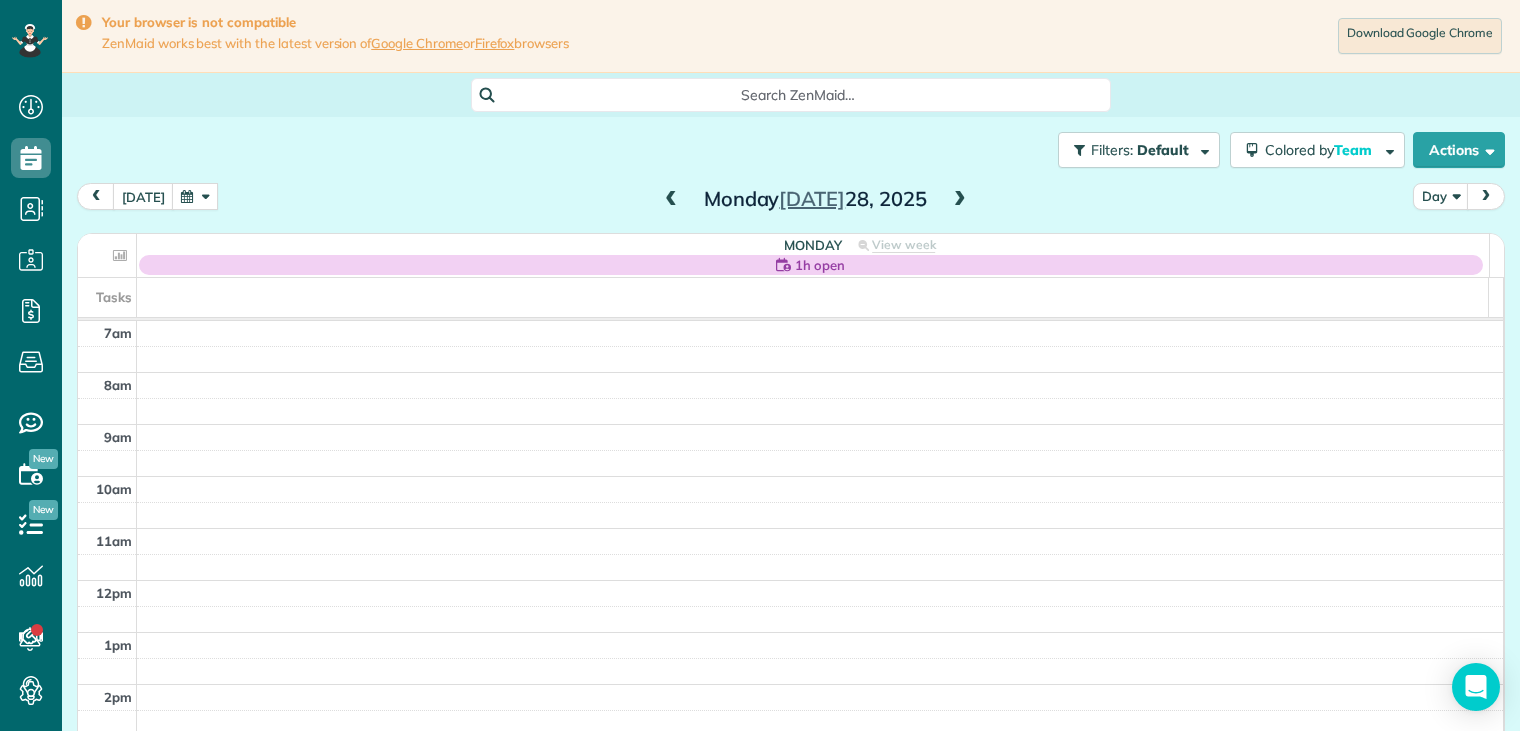 click at bounding box center (195, 196) 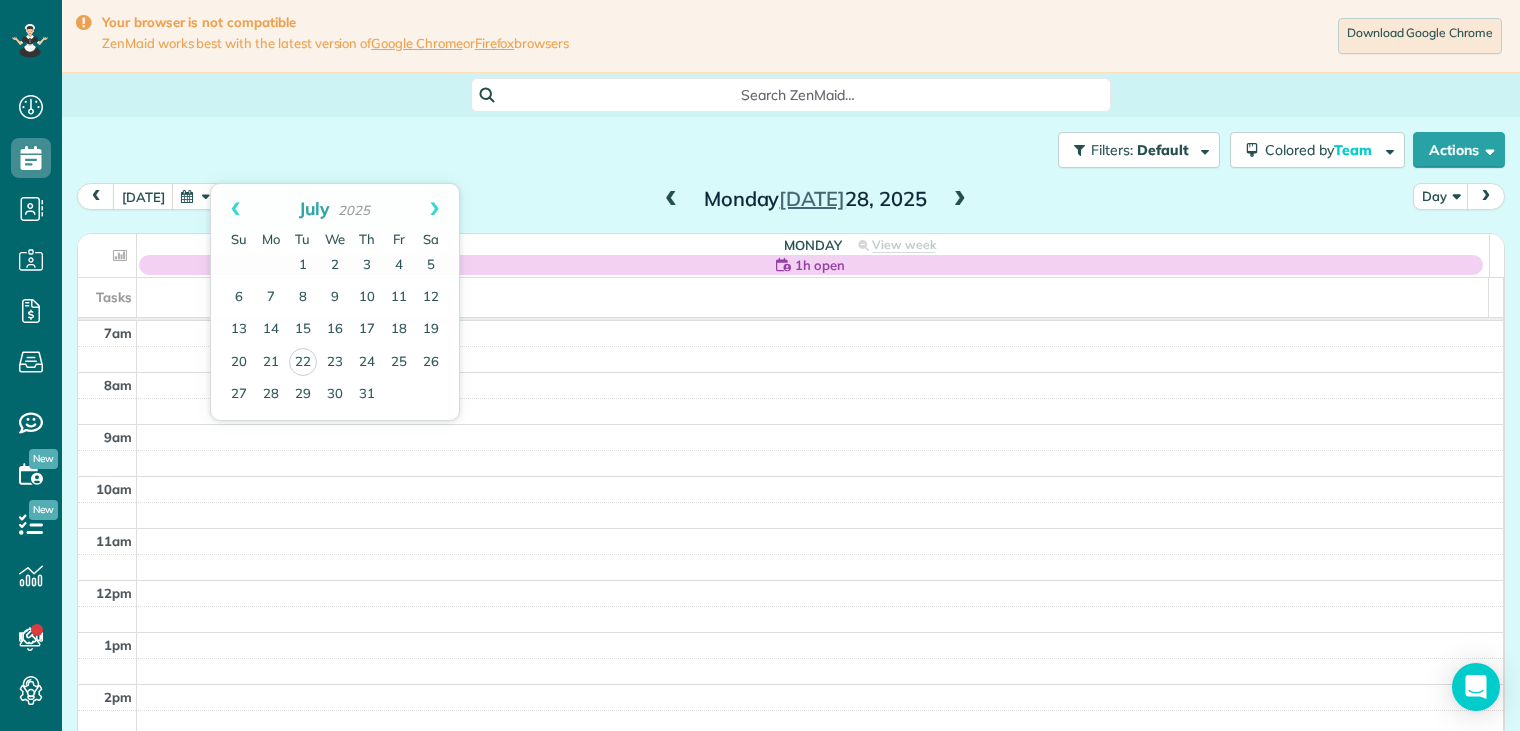 click at bounding box center [960, 200] 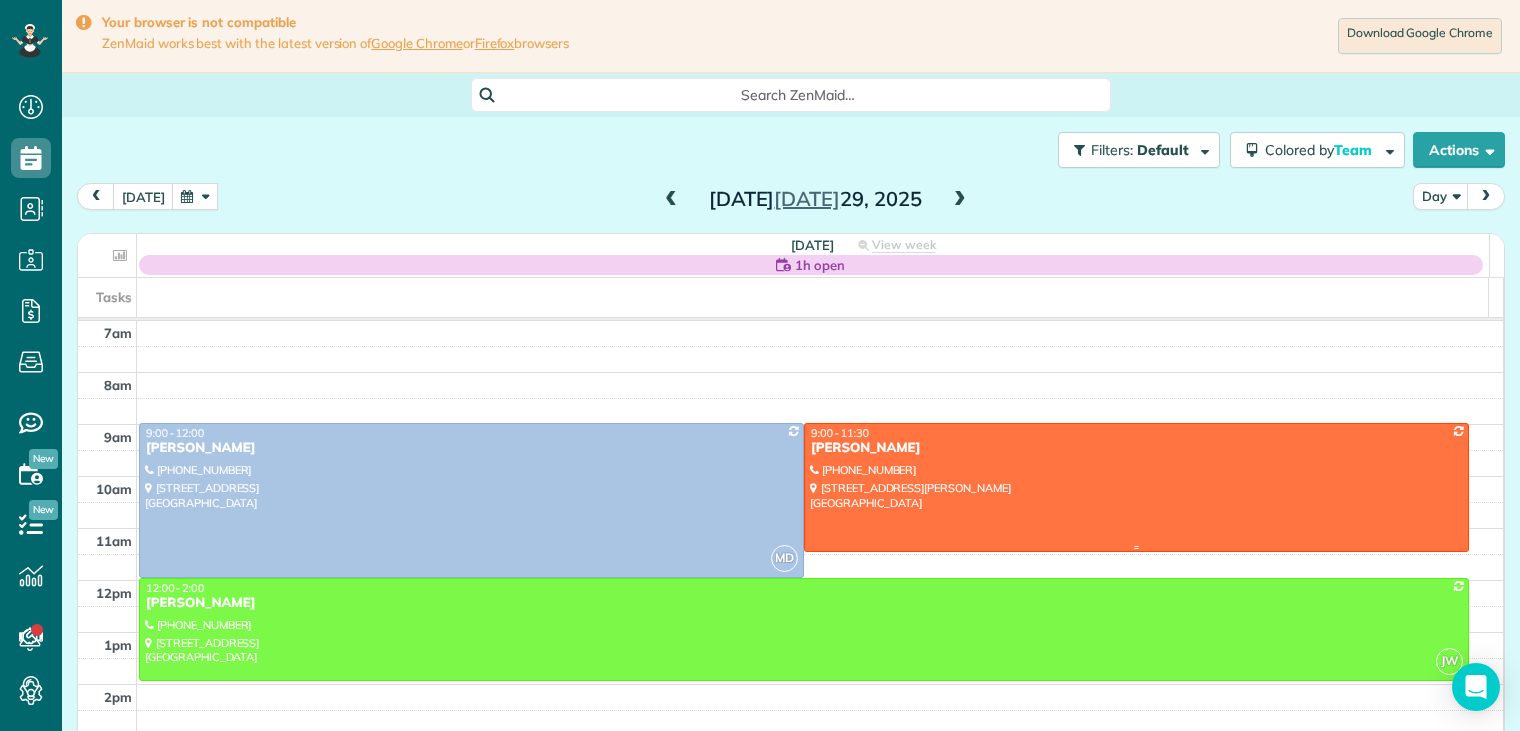 click on "[PERSON_NAME]" at bounding box center (1136, 448) 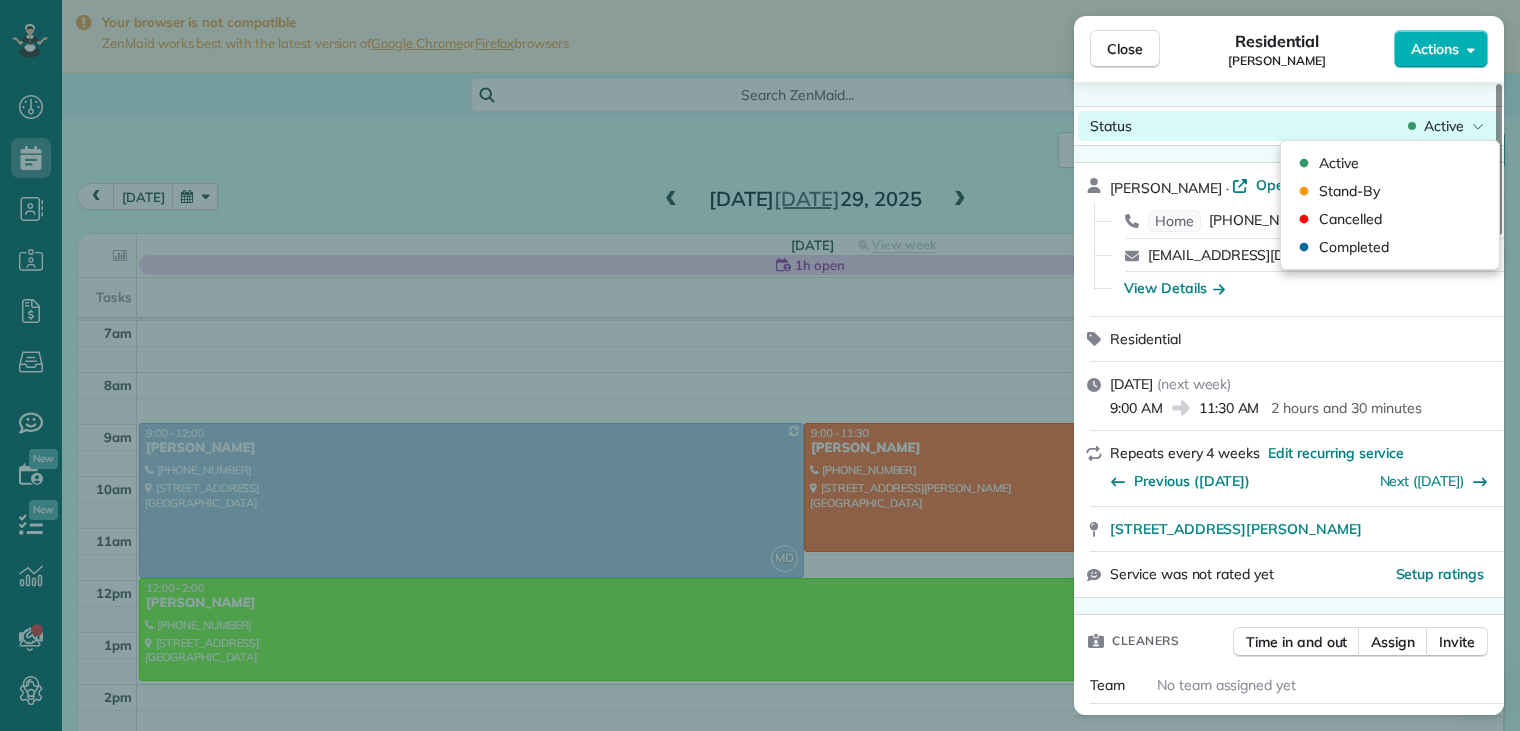 click on "Active" at bounding box center [1444, 126] 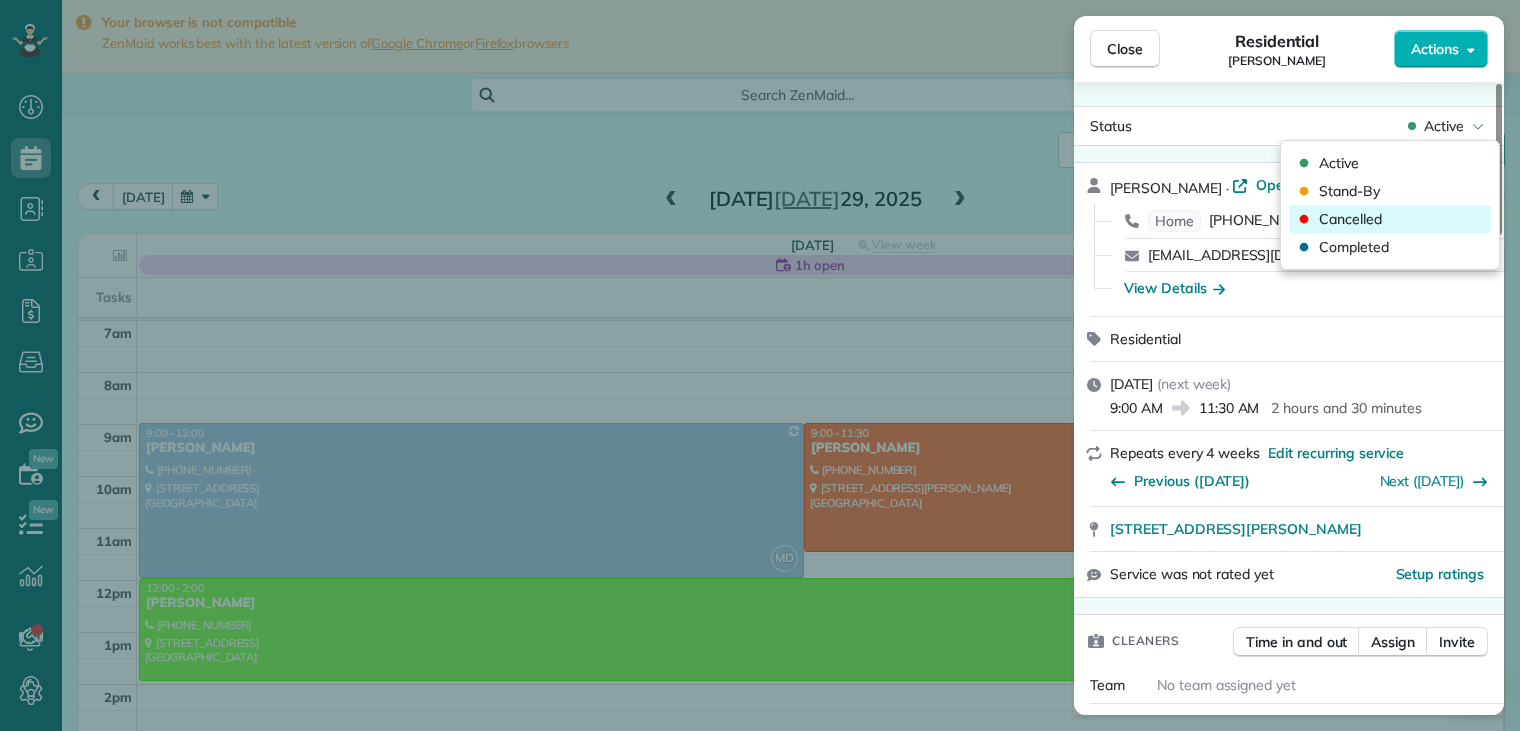 click on "Cancelled" at bounding box center (1350, 219) 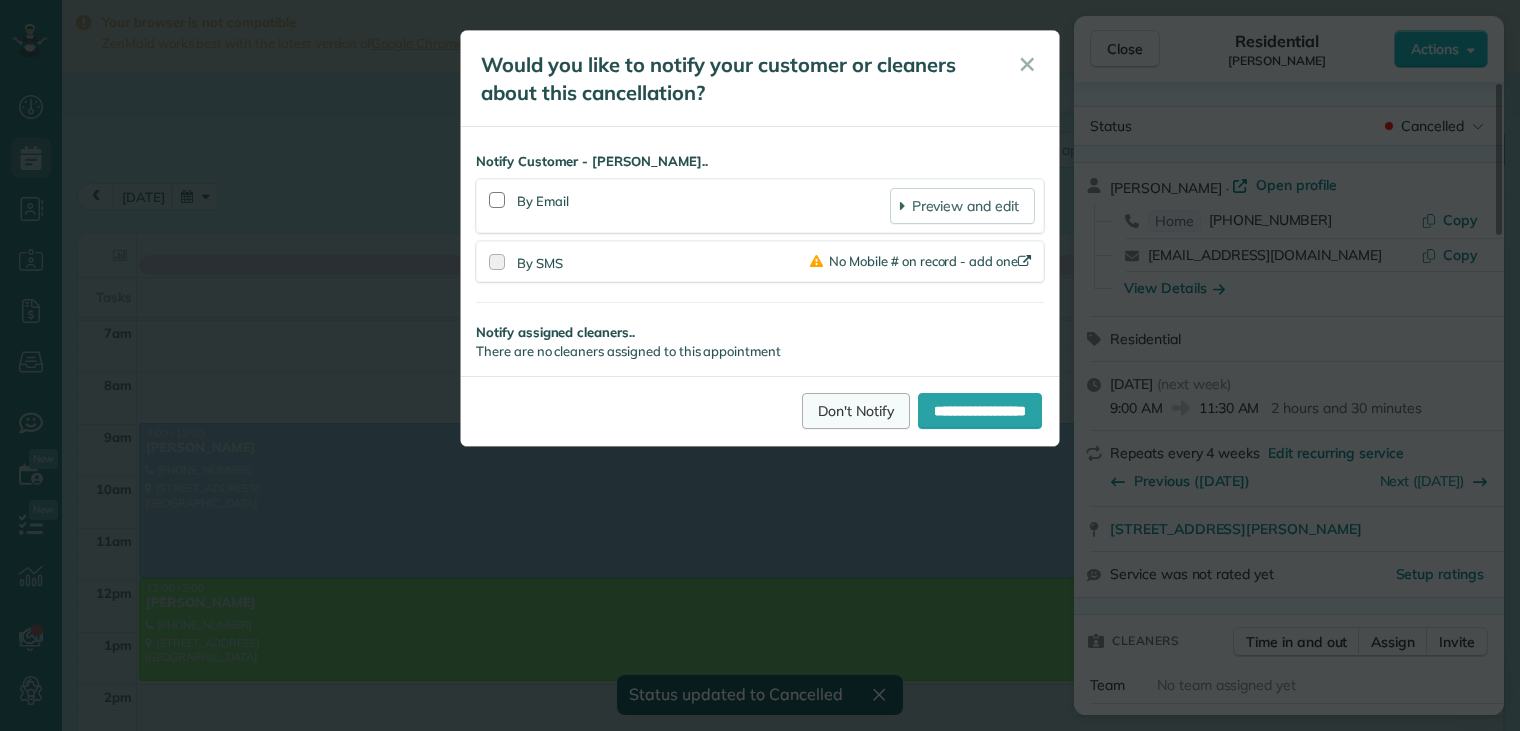 click on "Don't Notify" at bounding box center [856, 411] 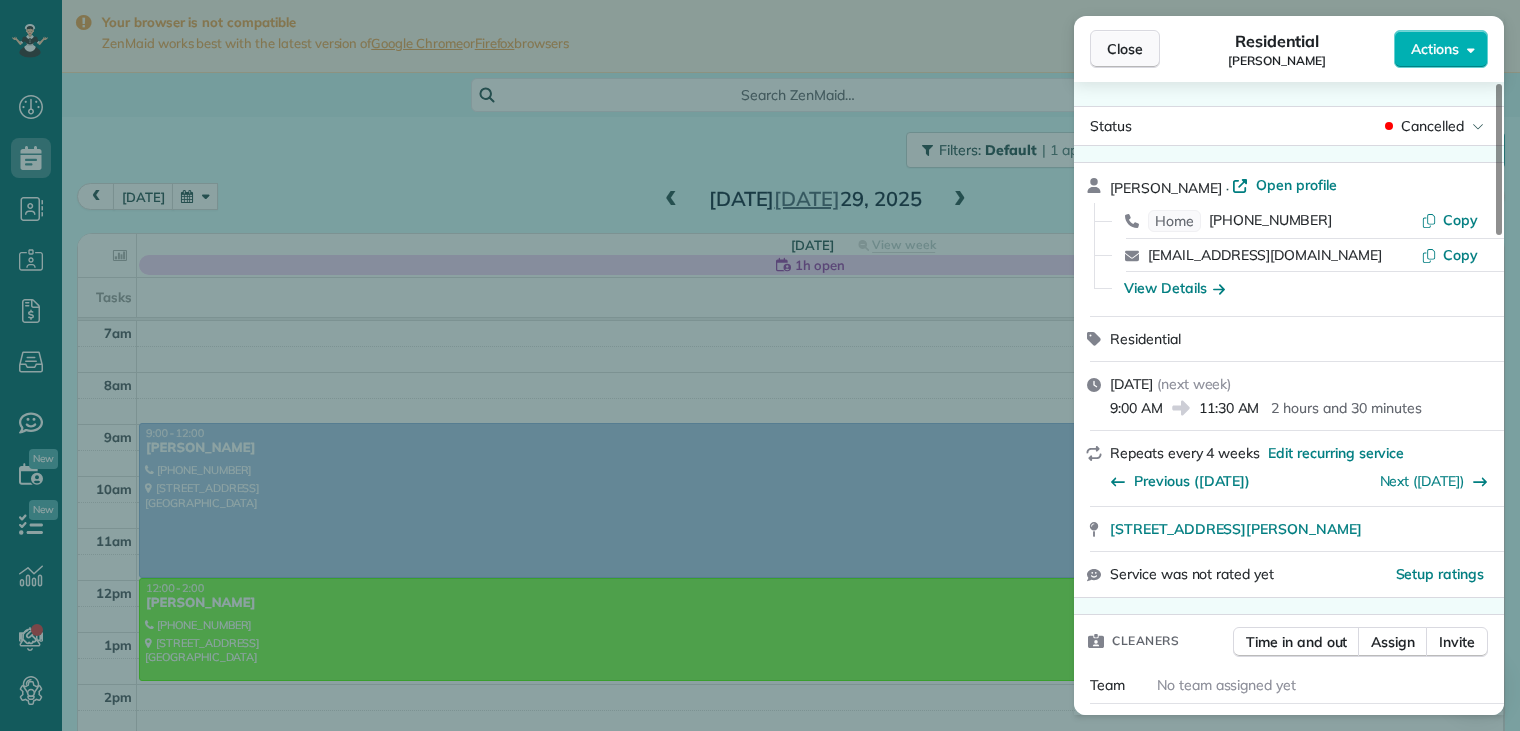 click on "Close" at bounding box center [1125, 49] 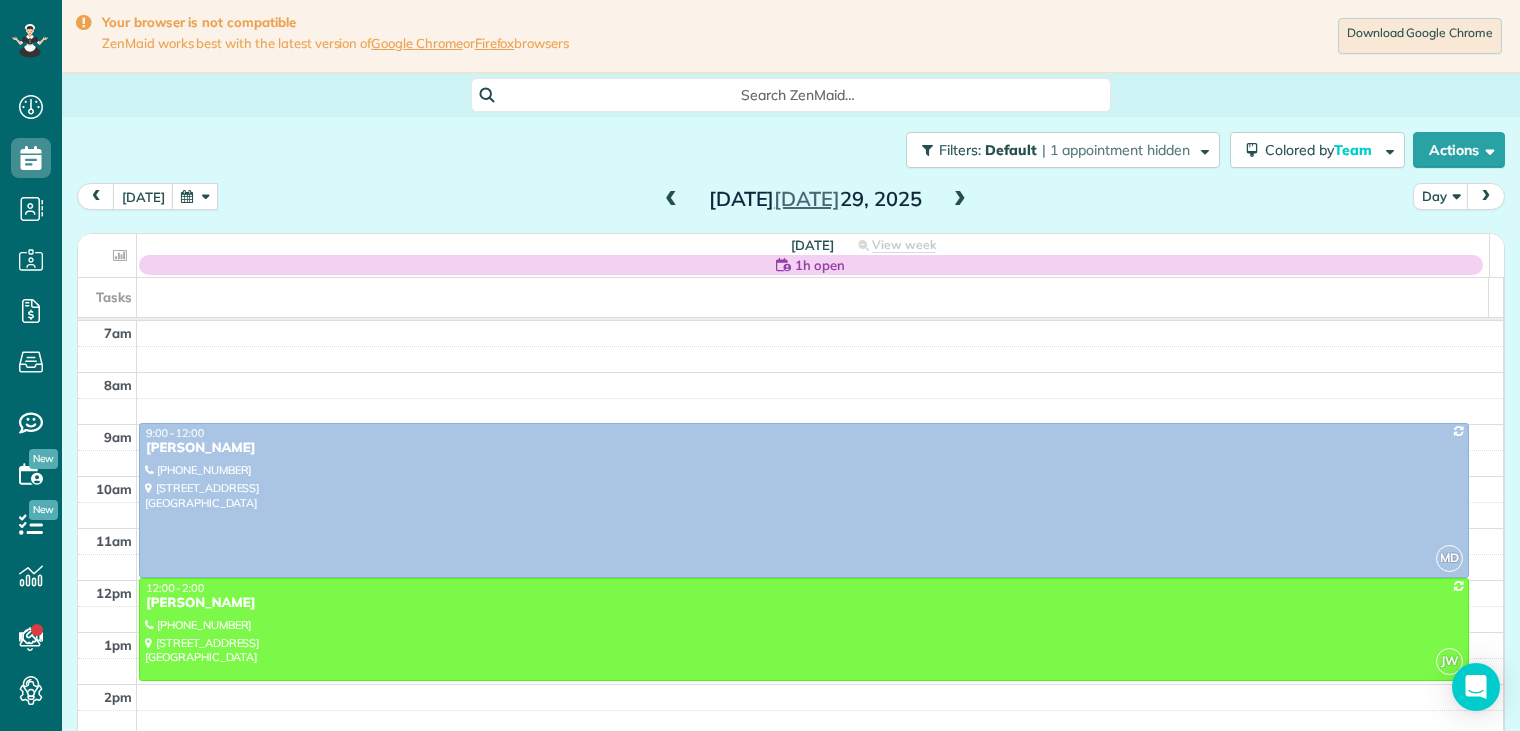 click at bounding box center (960, 200) 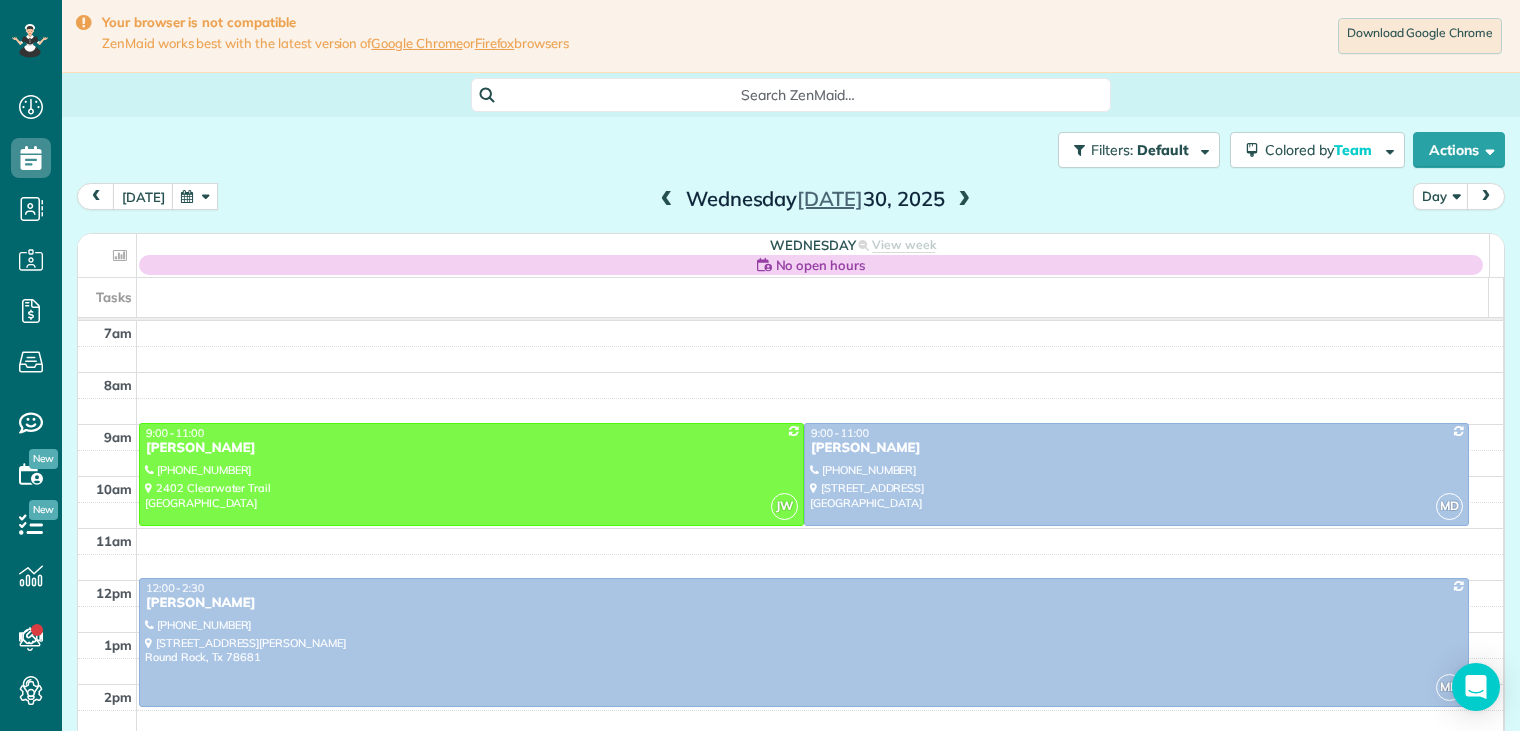 click at bounding box center (964, 200) 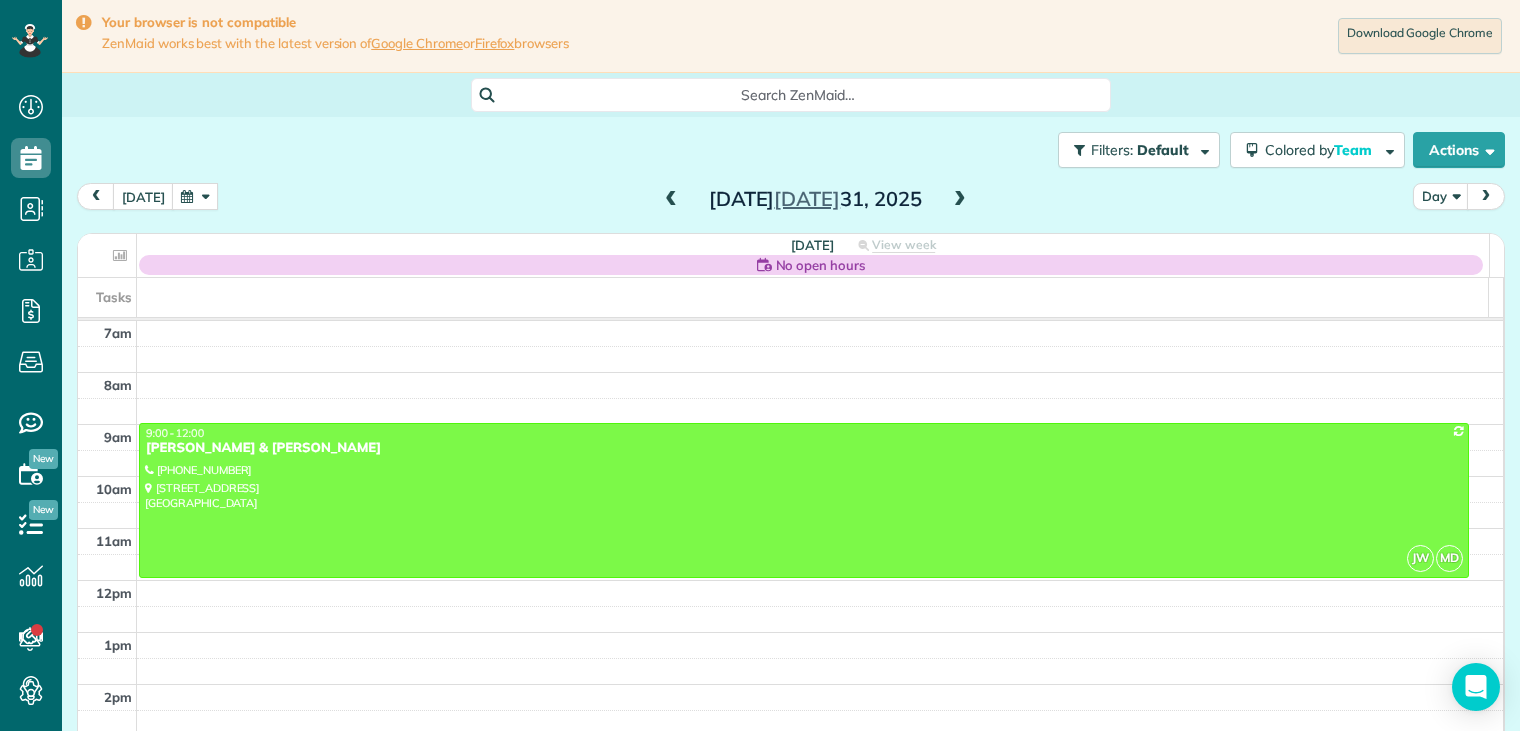 click at bounding box center [671, 200] 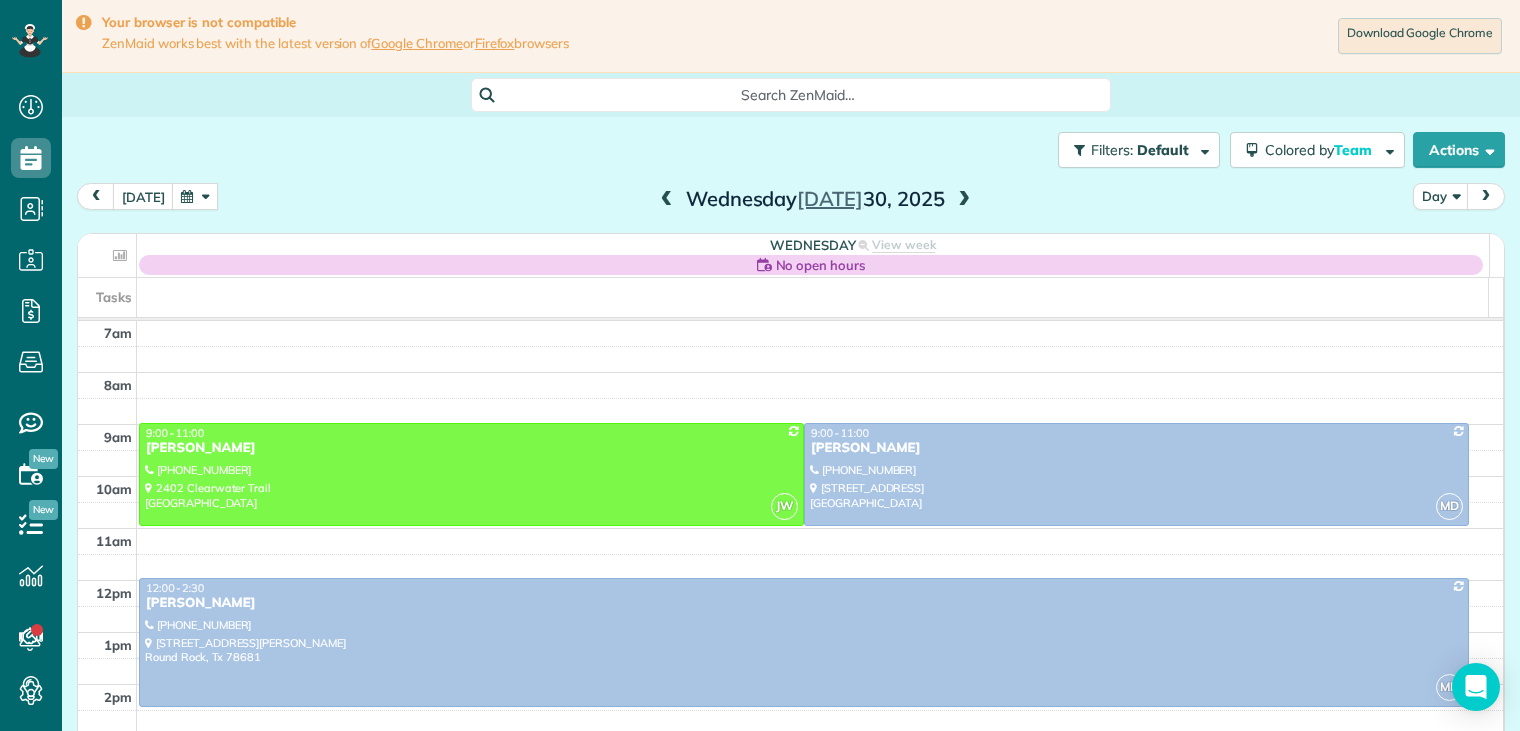 click at bounding box center [667, 200] 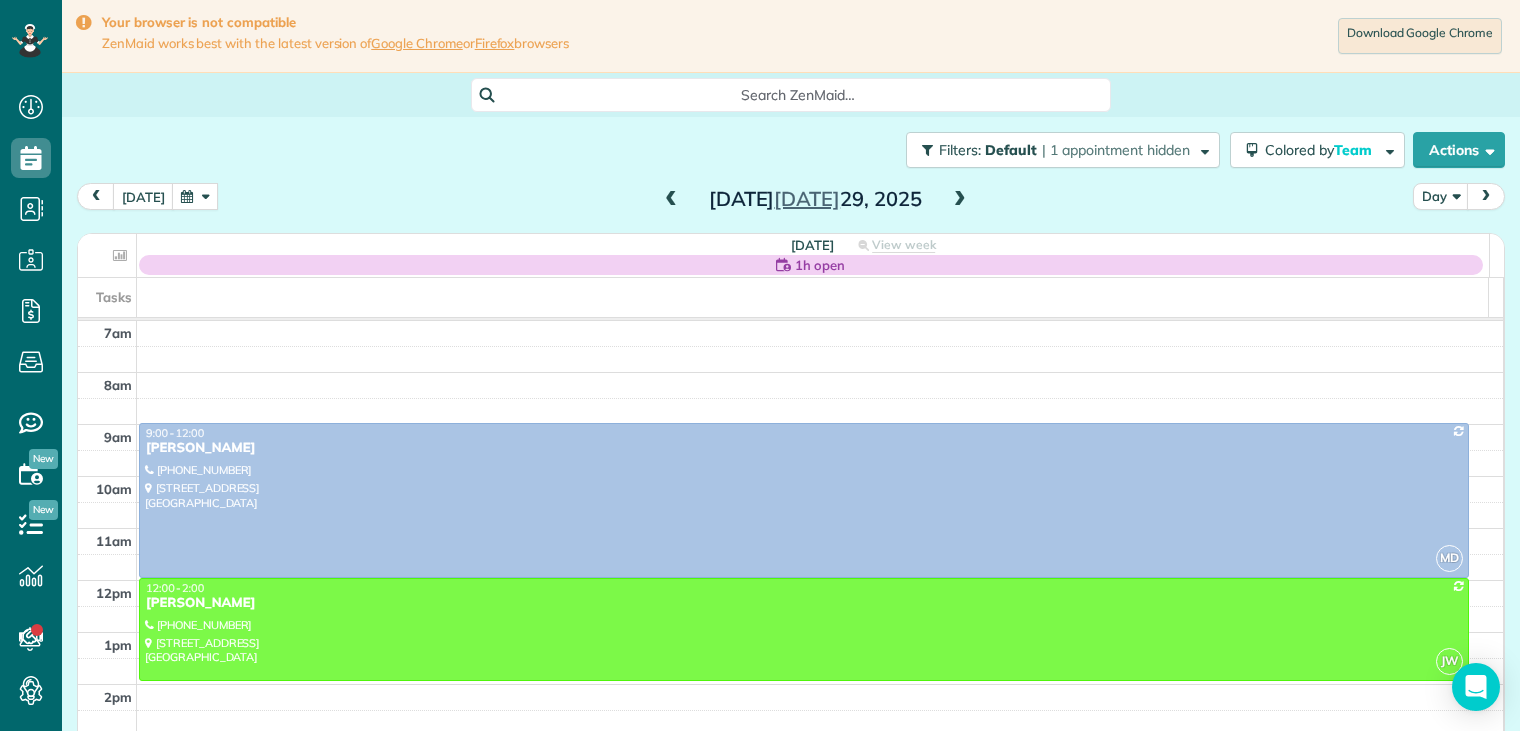 click at bounding box center (671, 200) 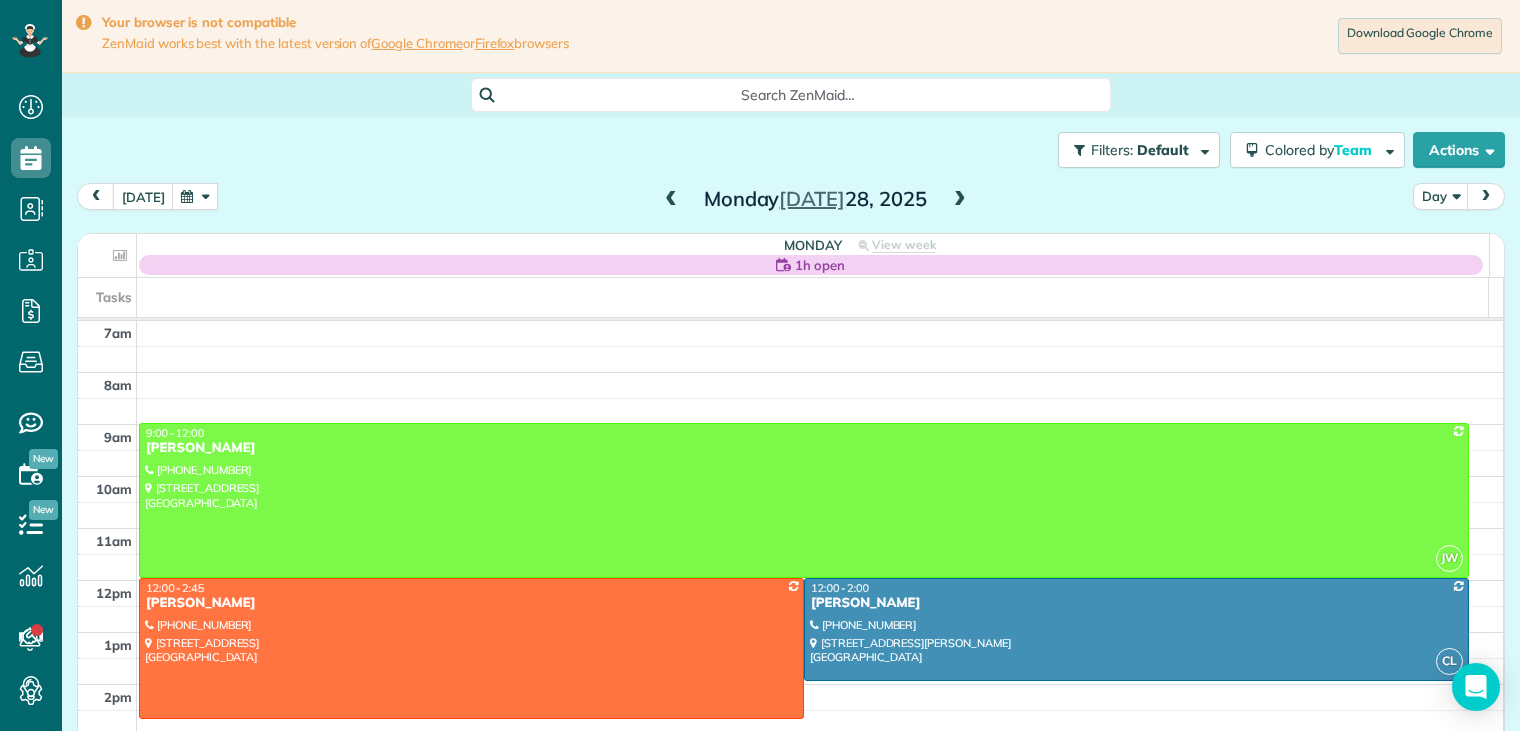 click at bounding box center (960, 200) 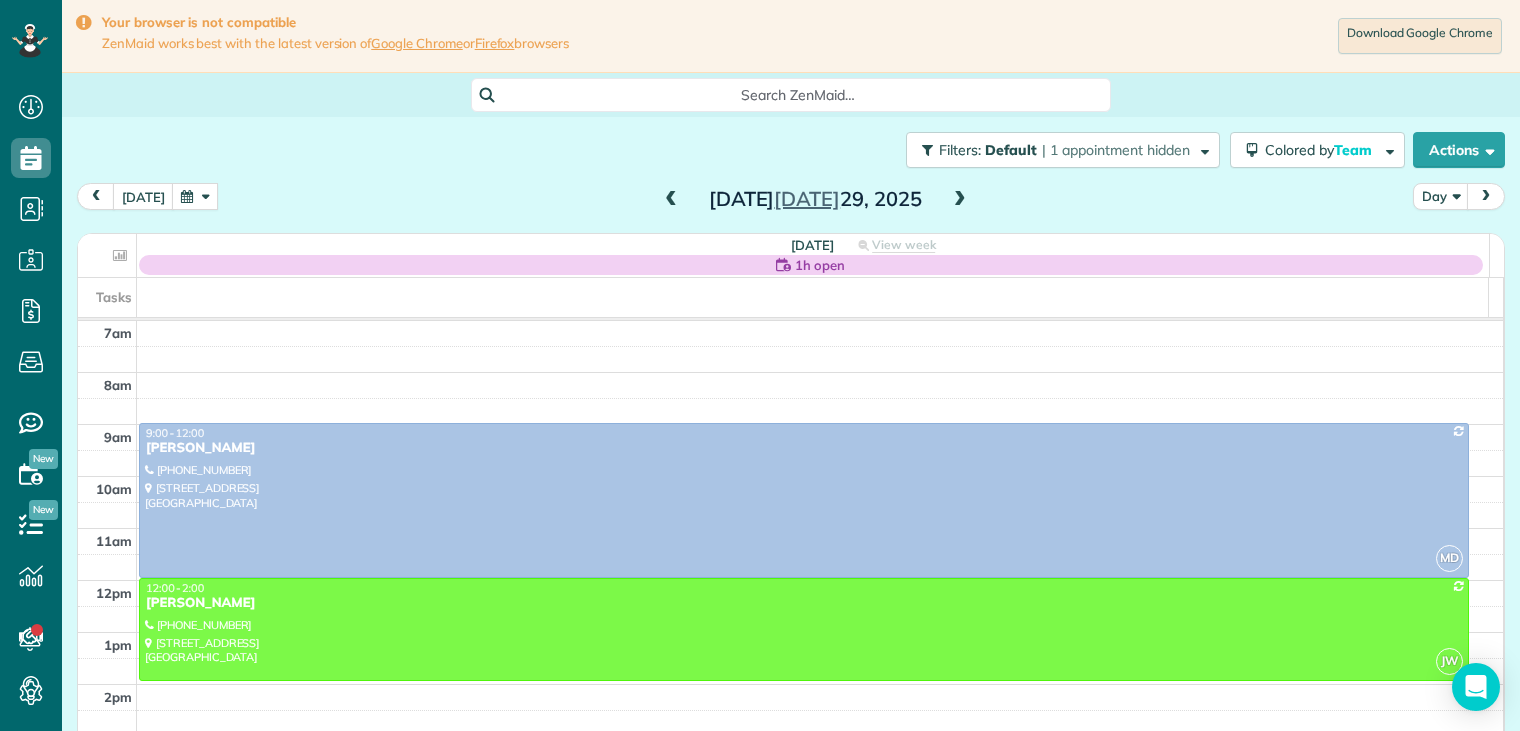 click at bounding box center (960, 200) 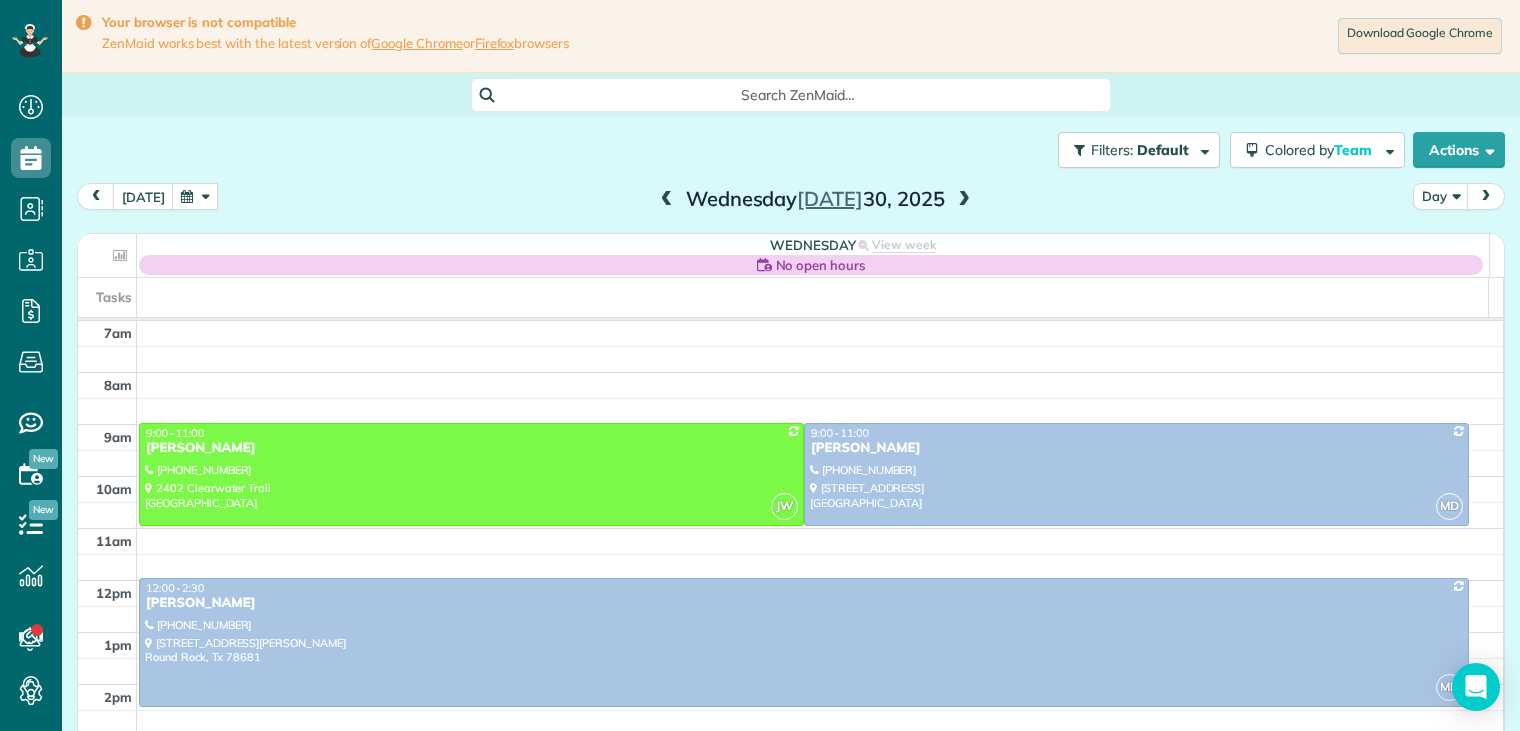 click at bounding box center (964, 200) 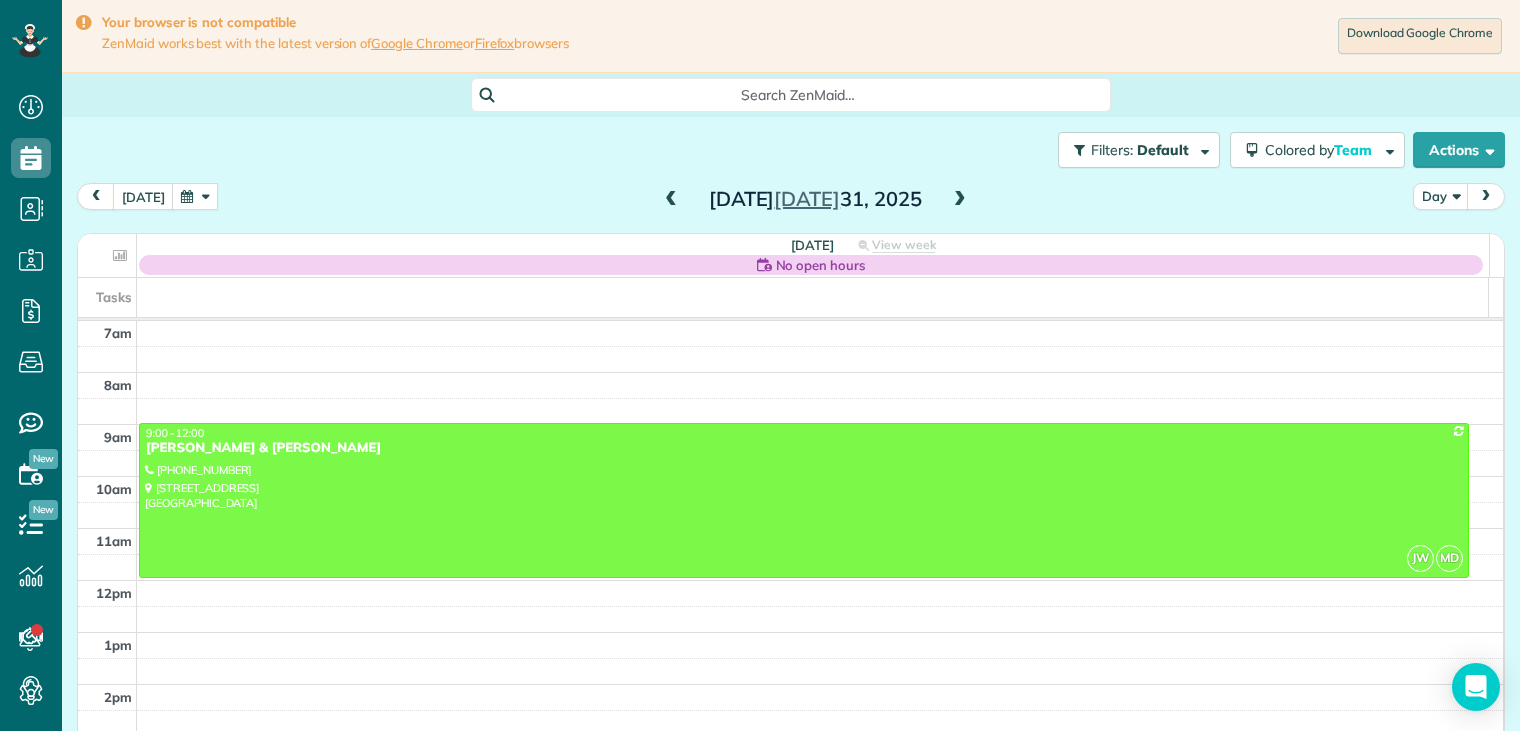 click at bounding box center [671, 200] 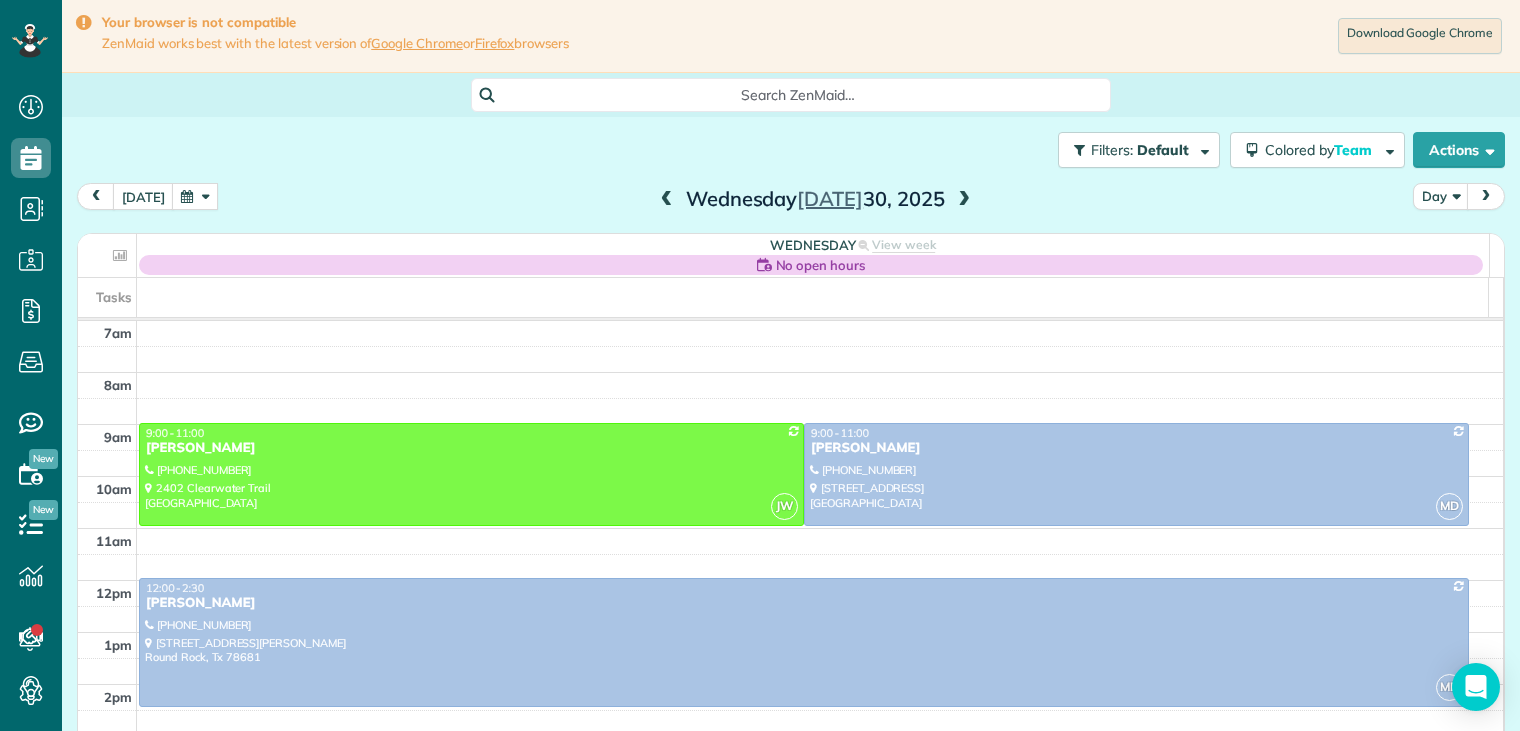 click at bounding box center (667, 200) 